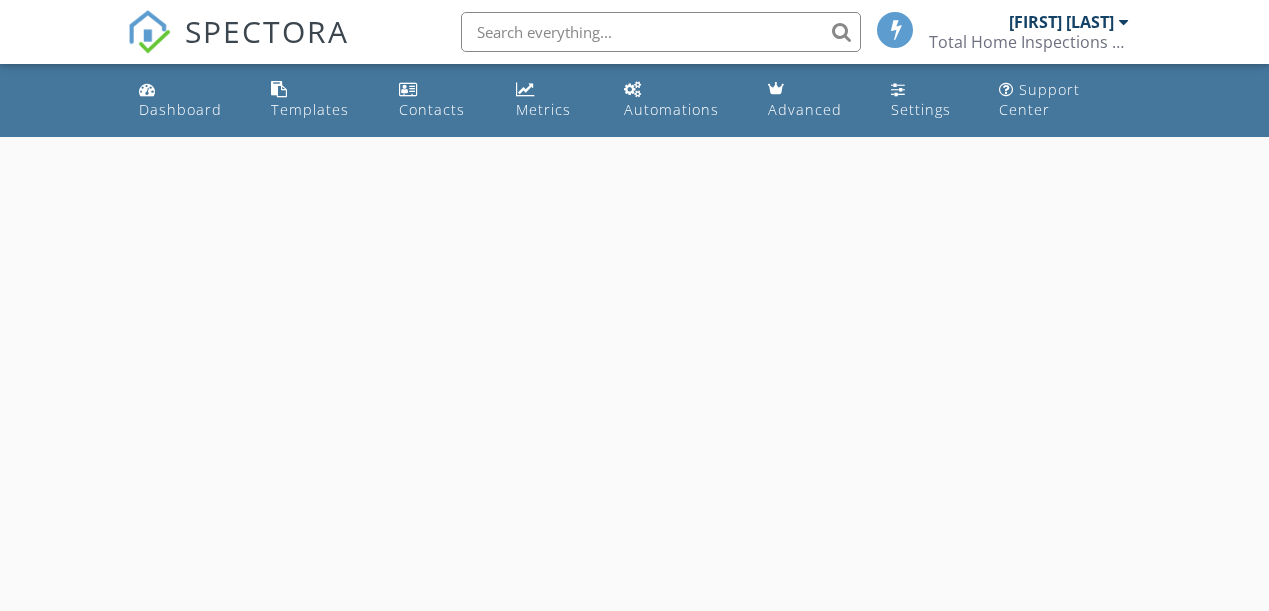 scroll, scrollTop: 0, scrollLeft: 0, axis: both 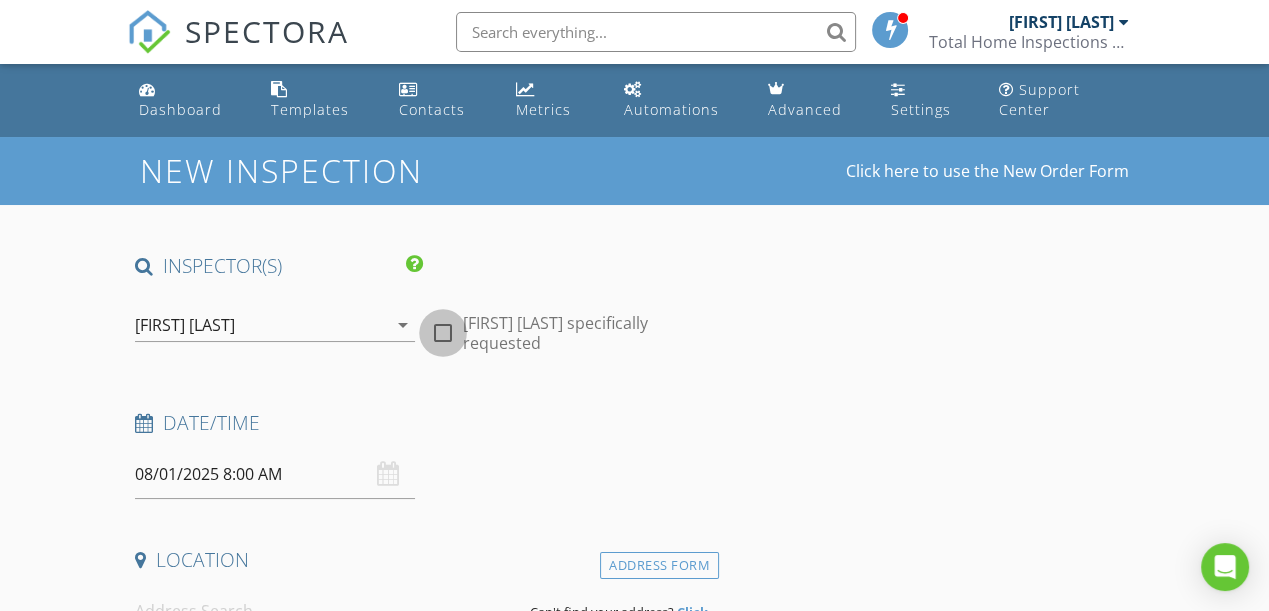 click at bounding box center (443, 333) 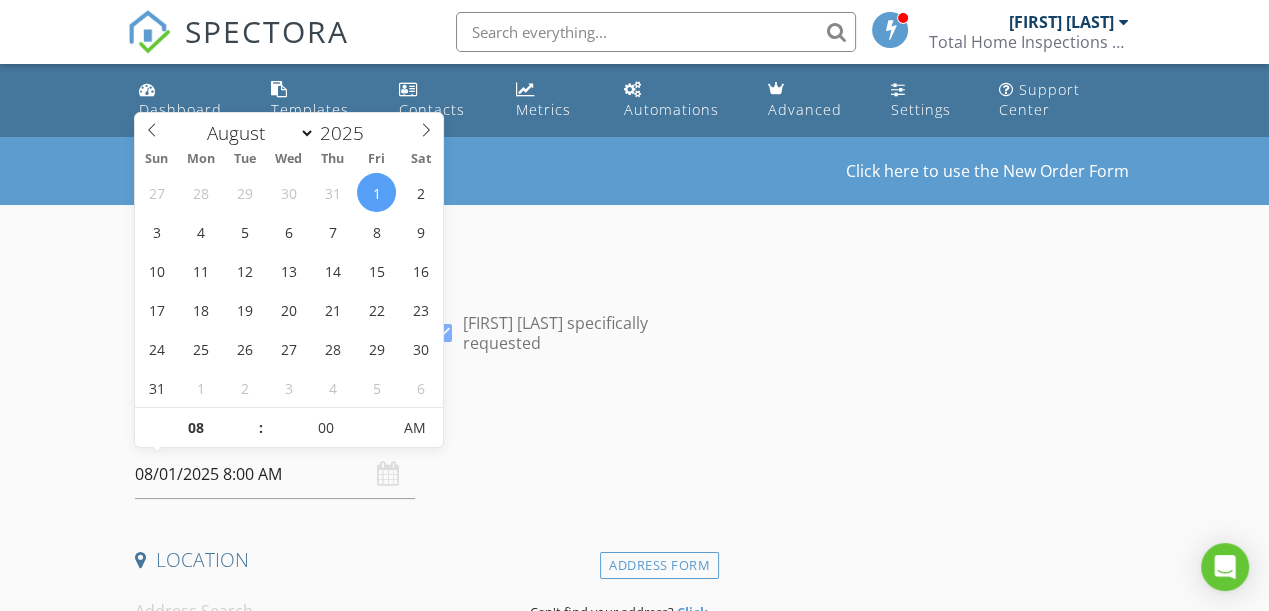 click on "08/01/2025 8:00 AM" at bounding box center (275, 474) 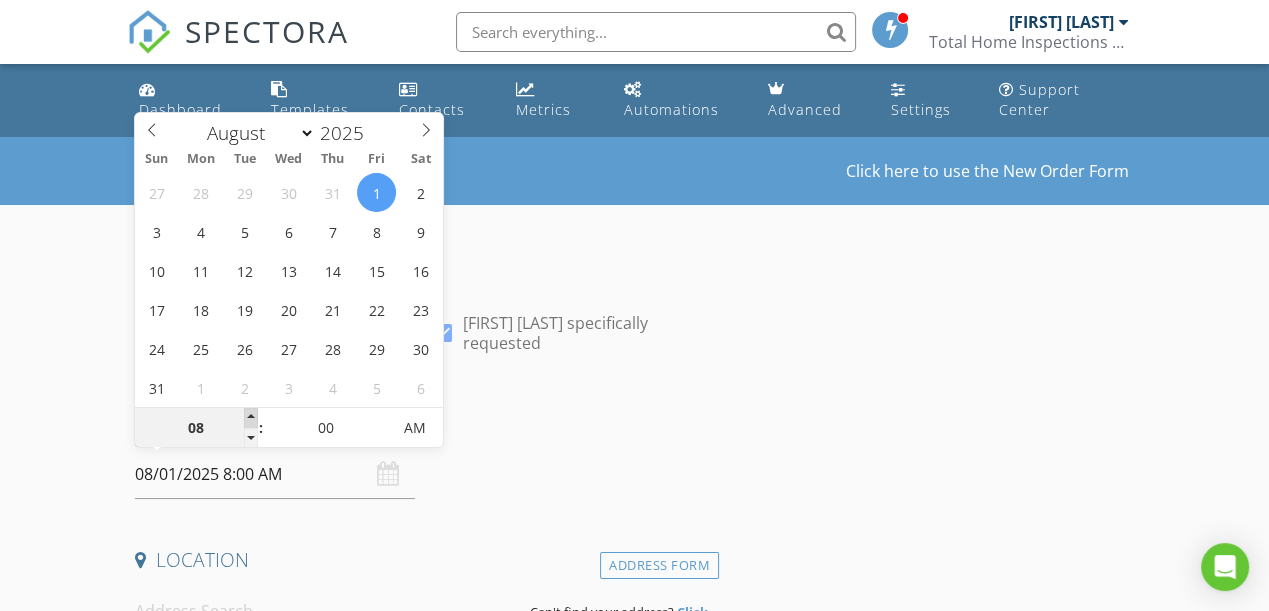 type on "09" 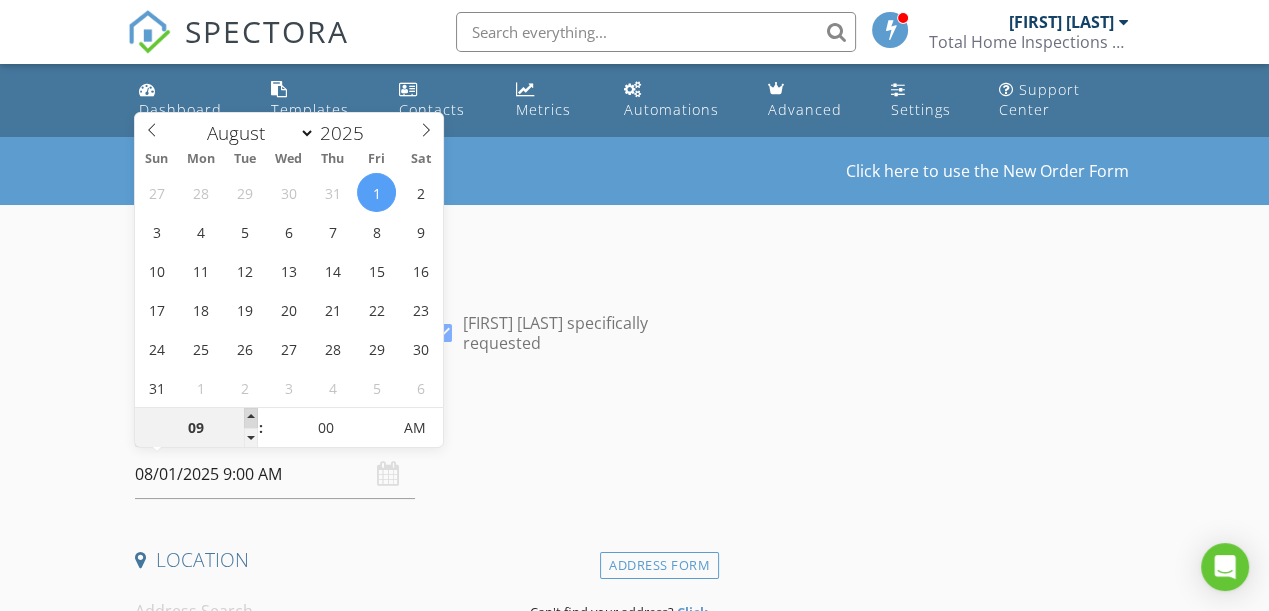 click at bounding box center [251, 418] 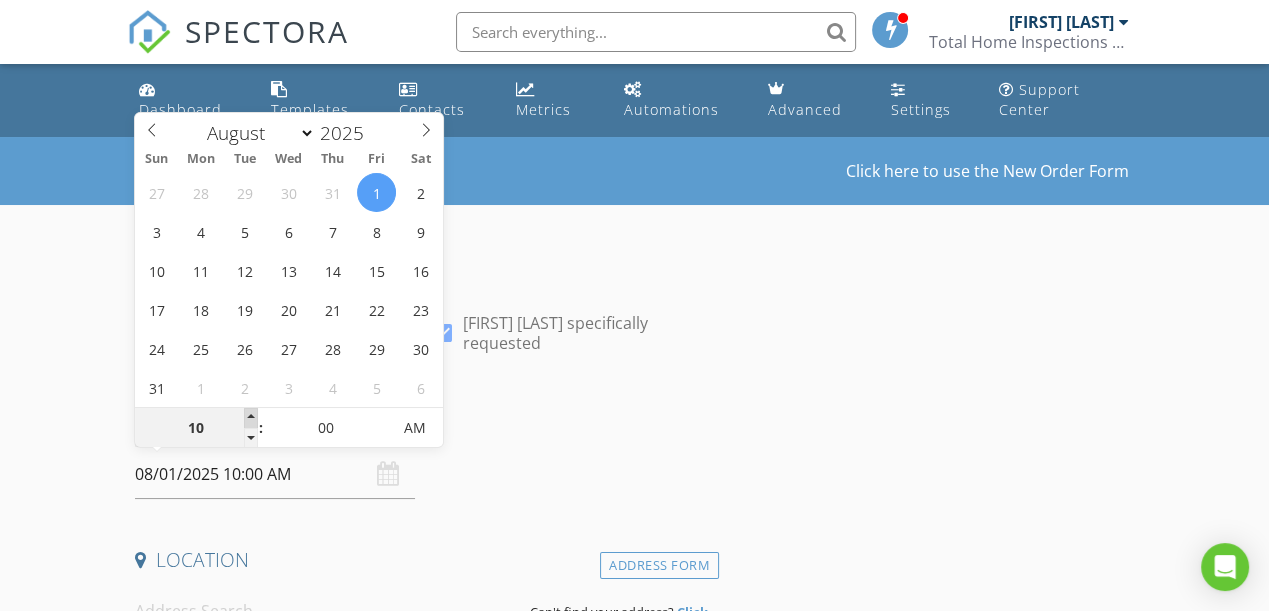 click at bounding box center (251, 418) 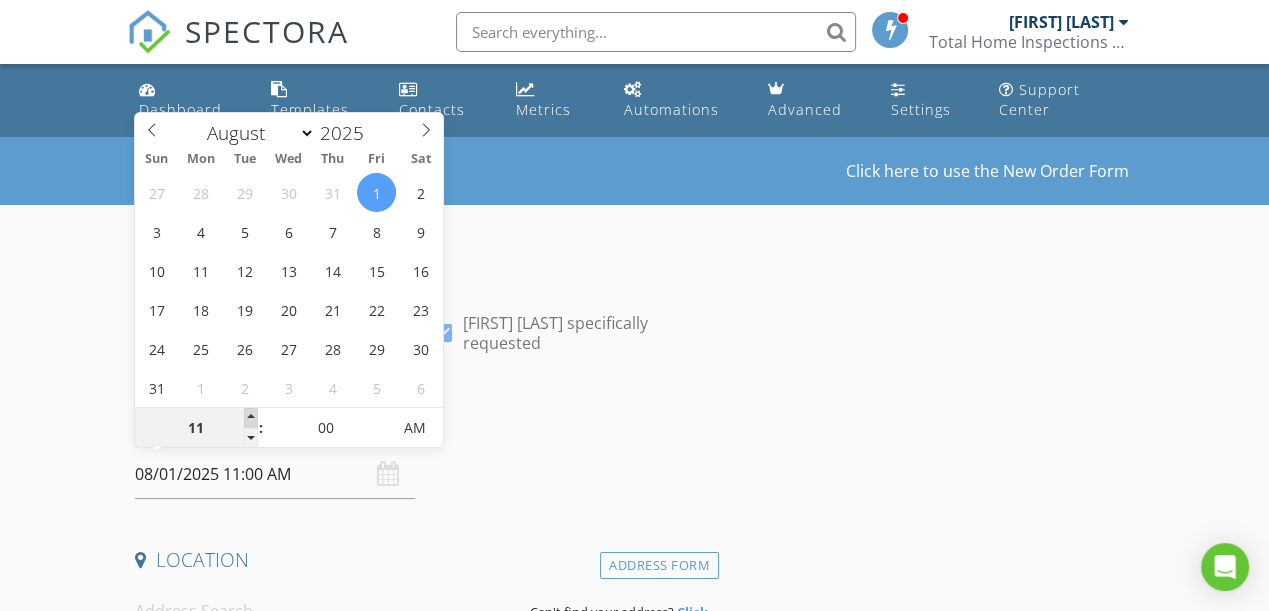 click at bounding box center [251, 418] 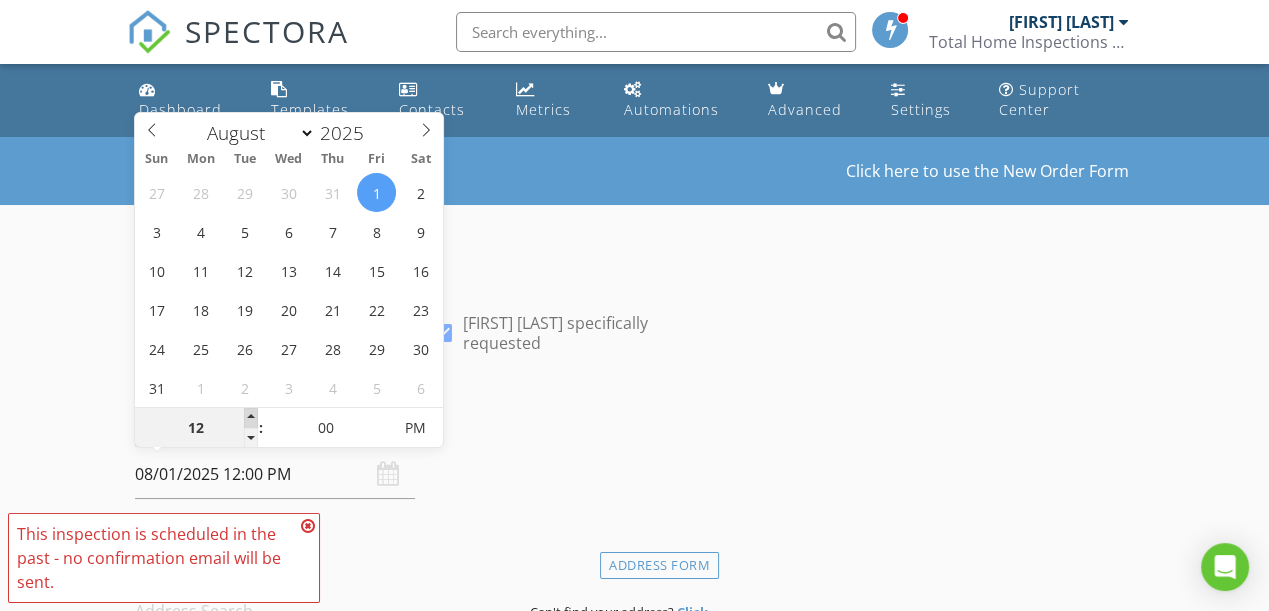 click at bounding box center (251, 418) 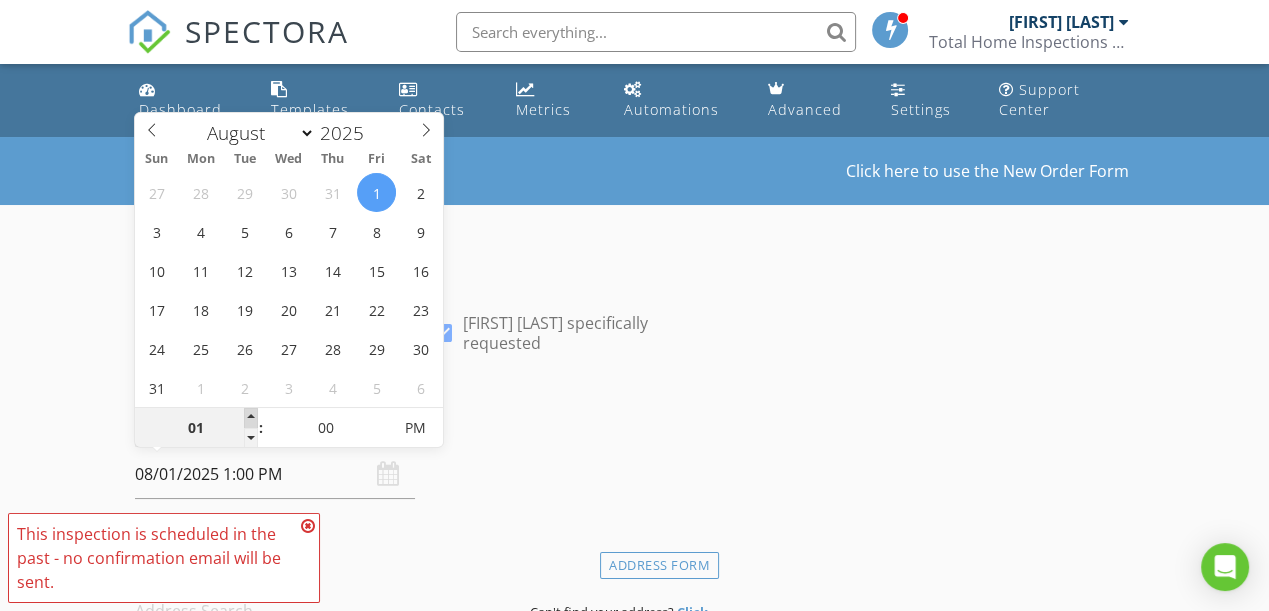 click at bounding box center [251, 418] 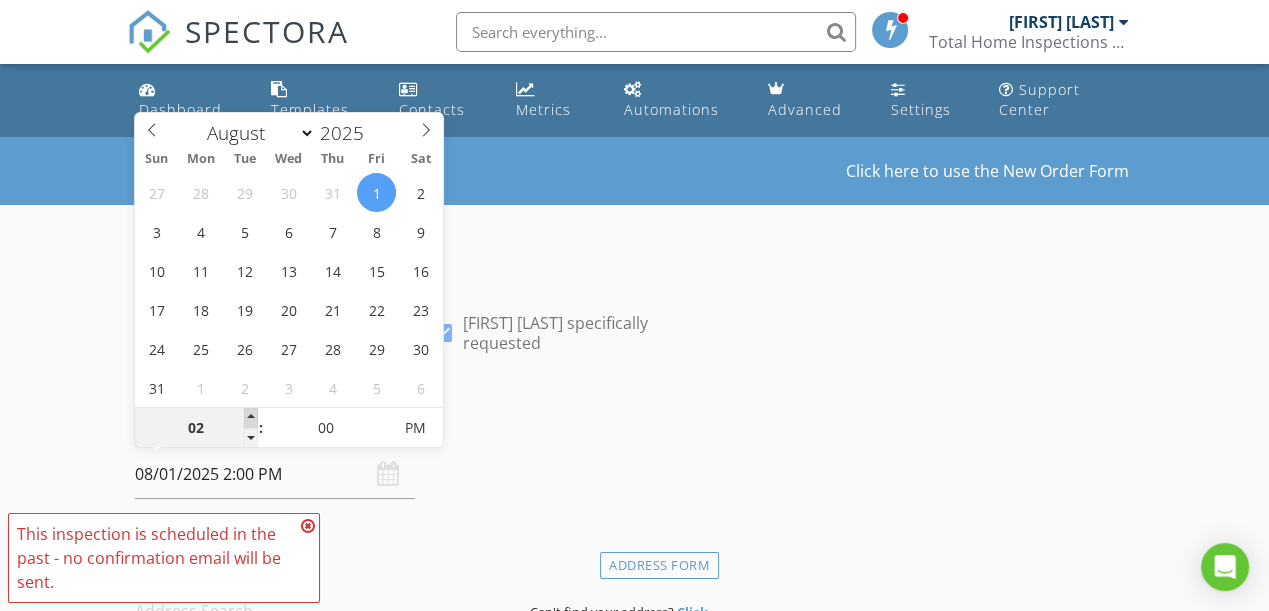 click at bounding box center [251, 418] 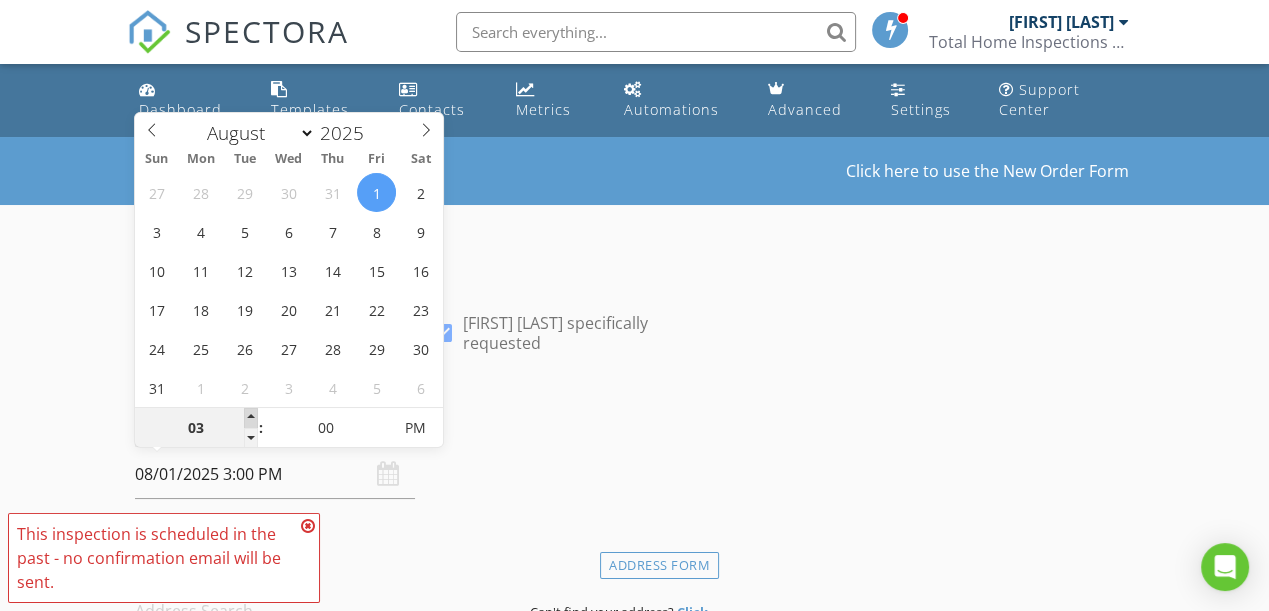 click at bounding box center (251, 418) 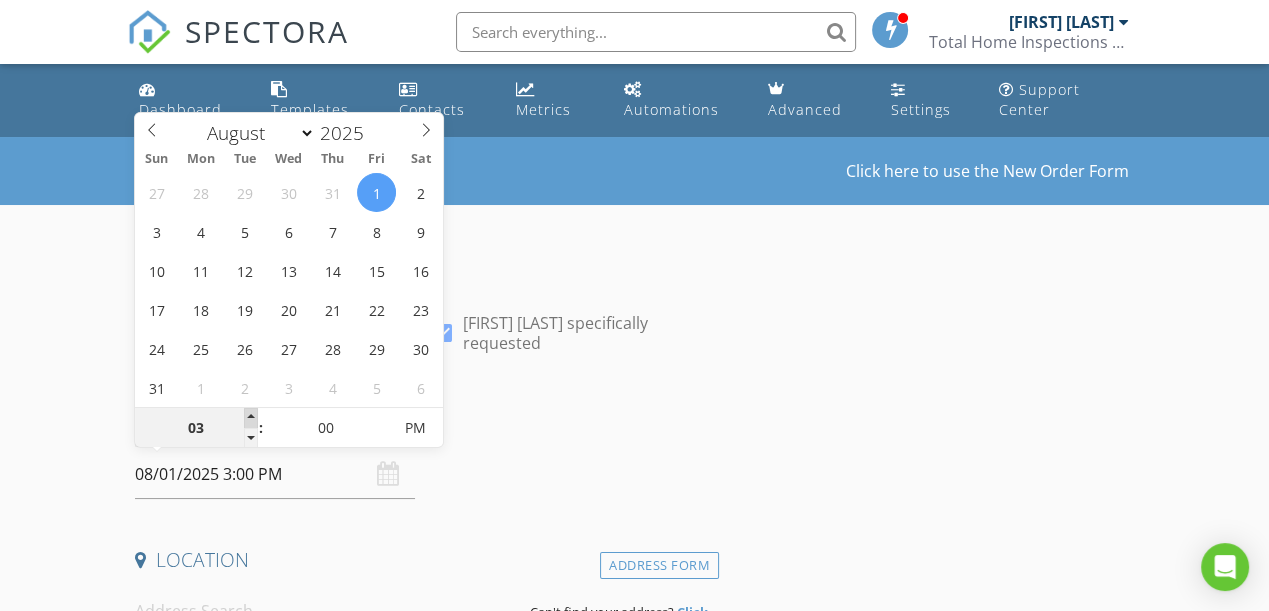 type on "04" 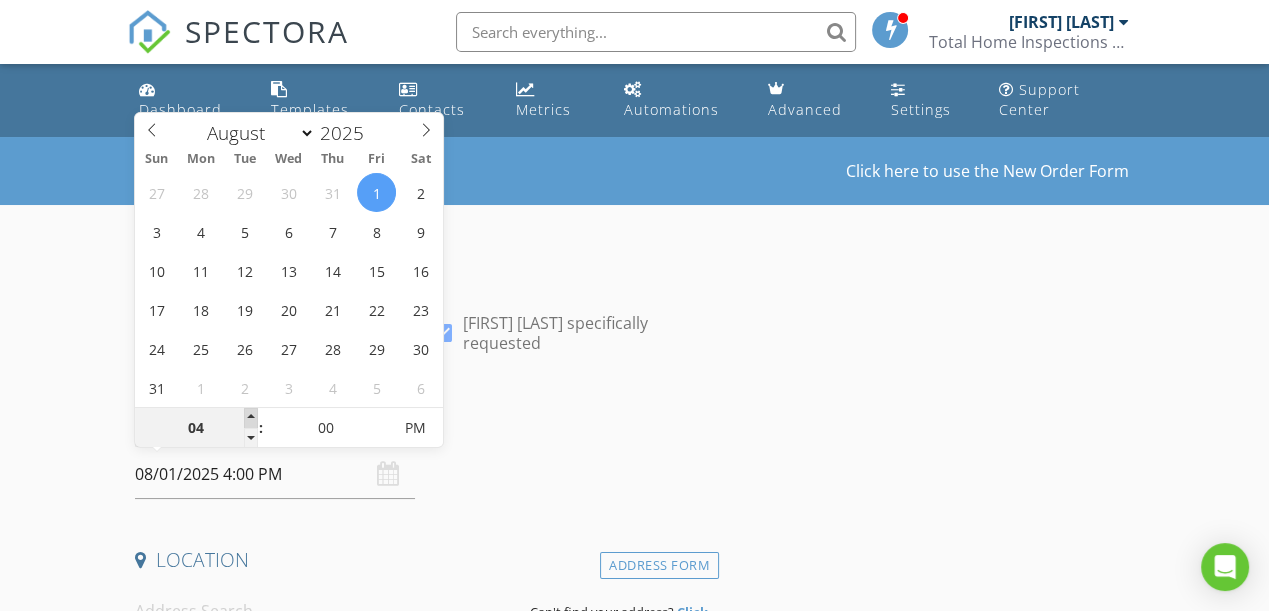 click at bounding box center [251, 418] 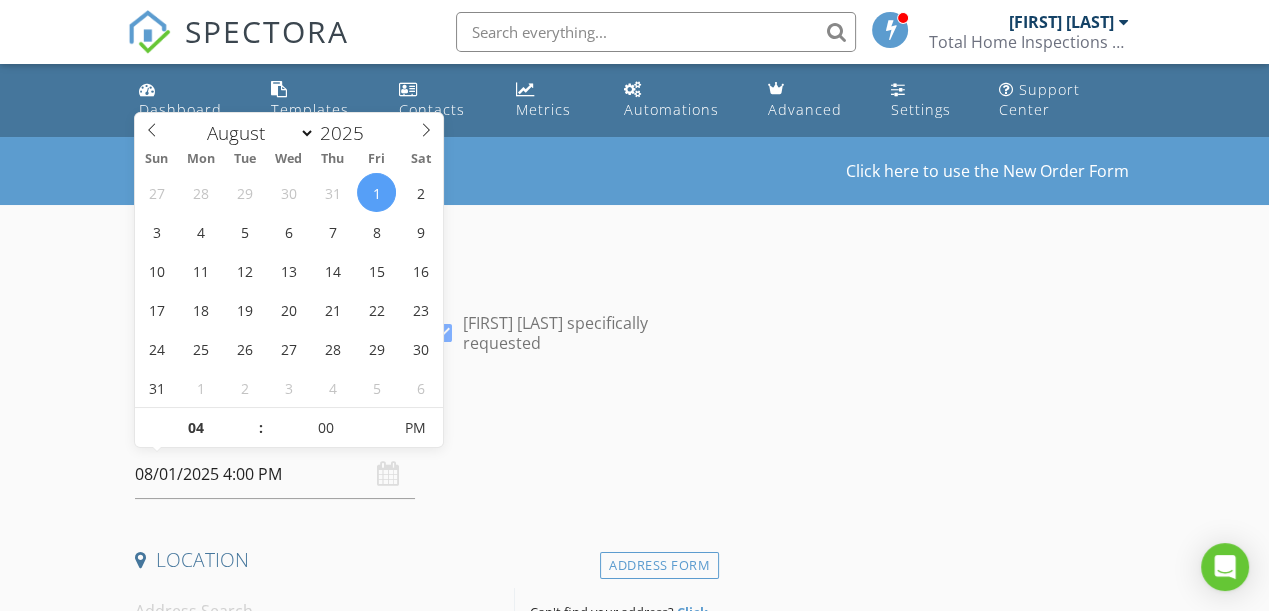 click at bounding box center [324, 611] 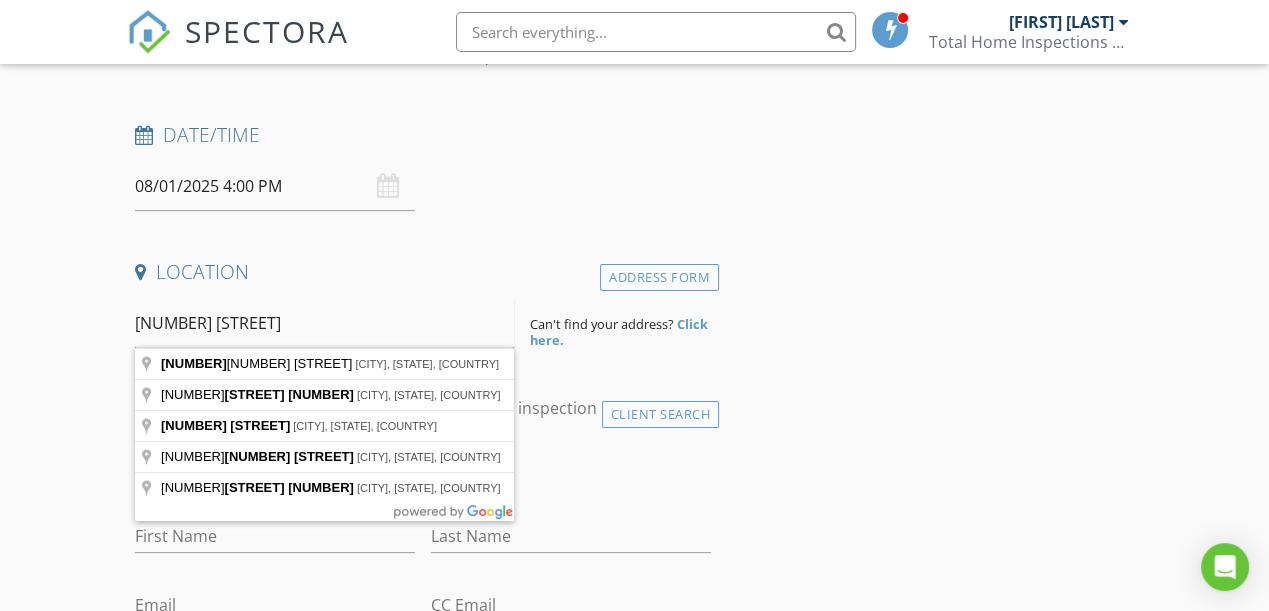 scroll, scrollTop: 464, scrollLeft: 0, axis: vertical 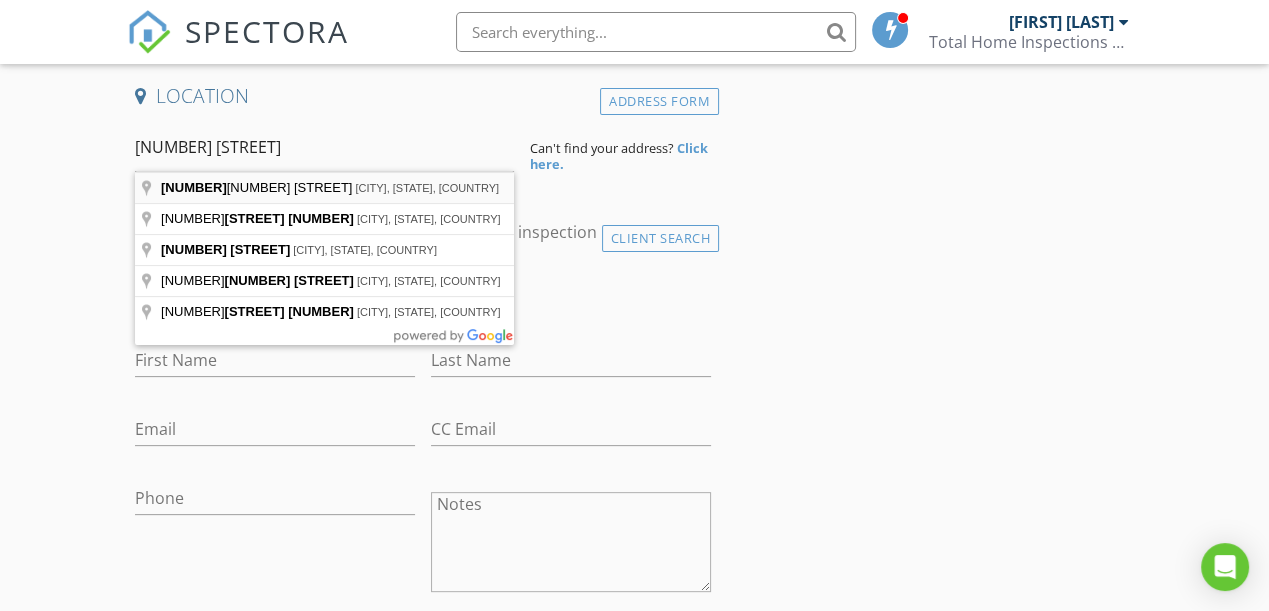 type on "51151 E County Rd 1525, Stratford, OK, USA" 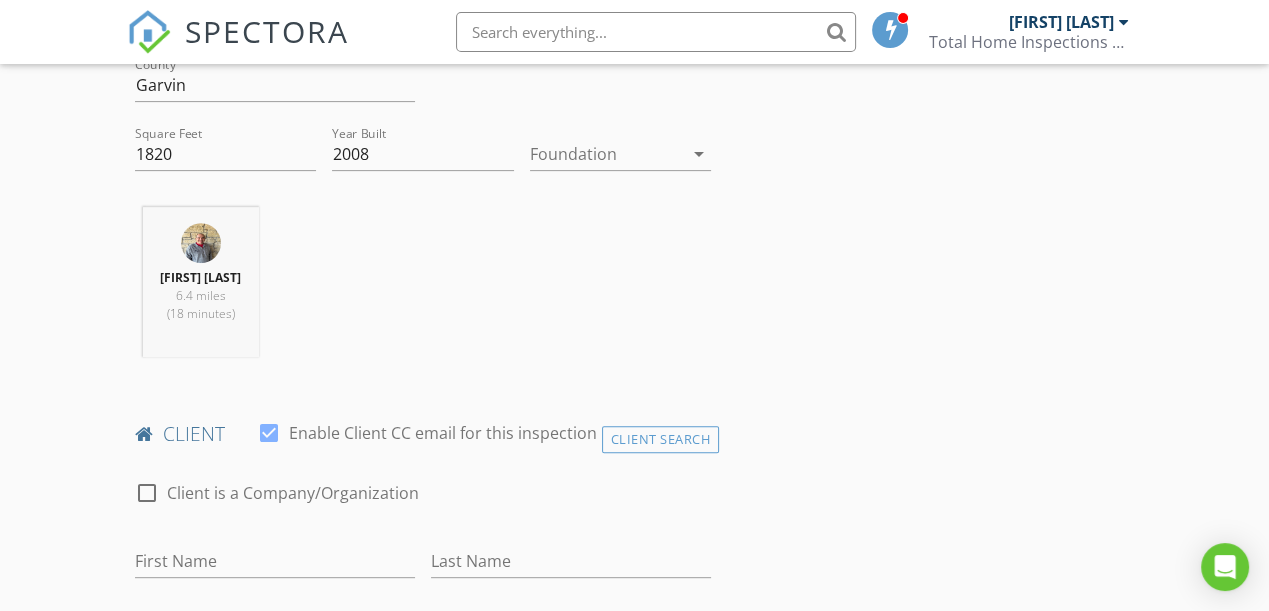 scroll, scrollTop: 737, scrollLeft: 0, axis: vertical 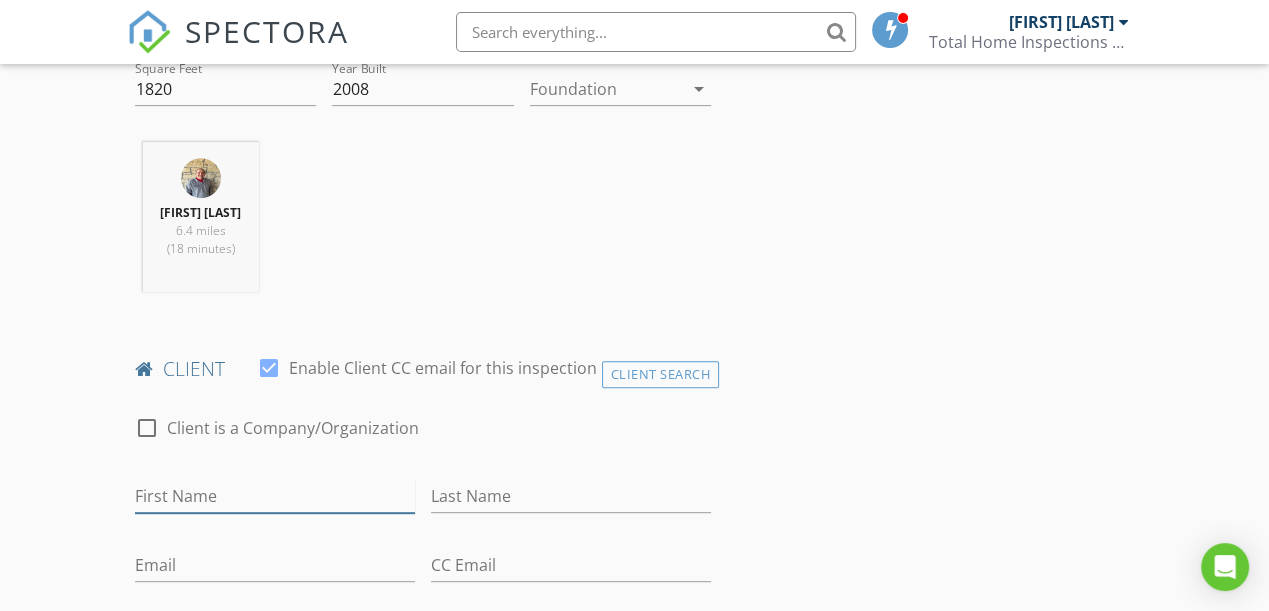 click on "First Name" at bounding box center (275, 496) 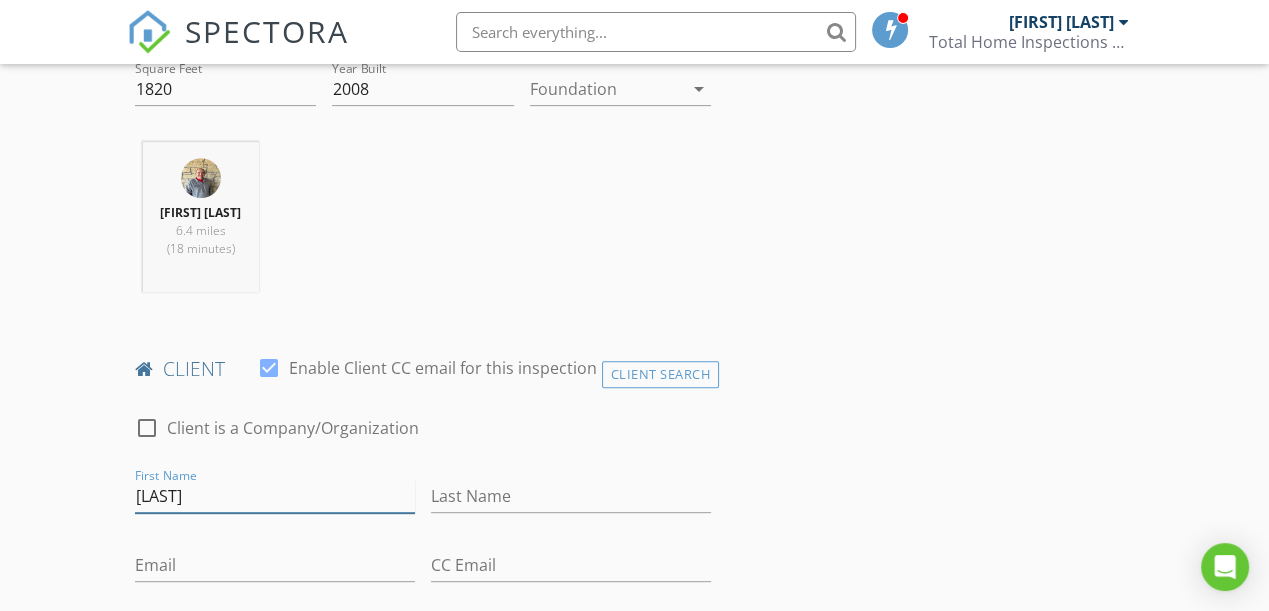 type on "[FIRST]" 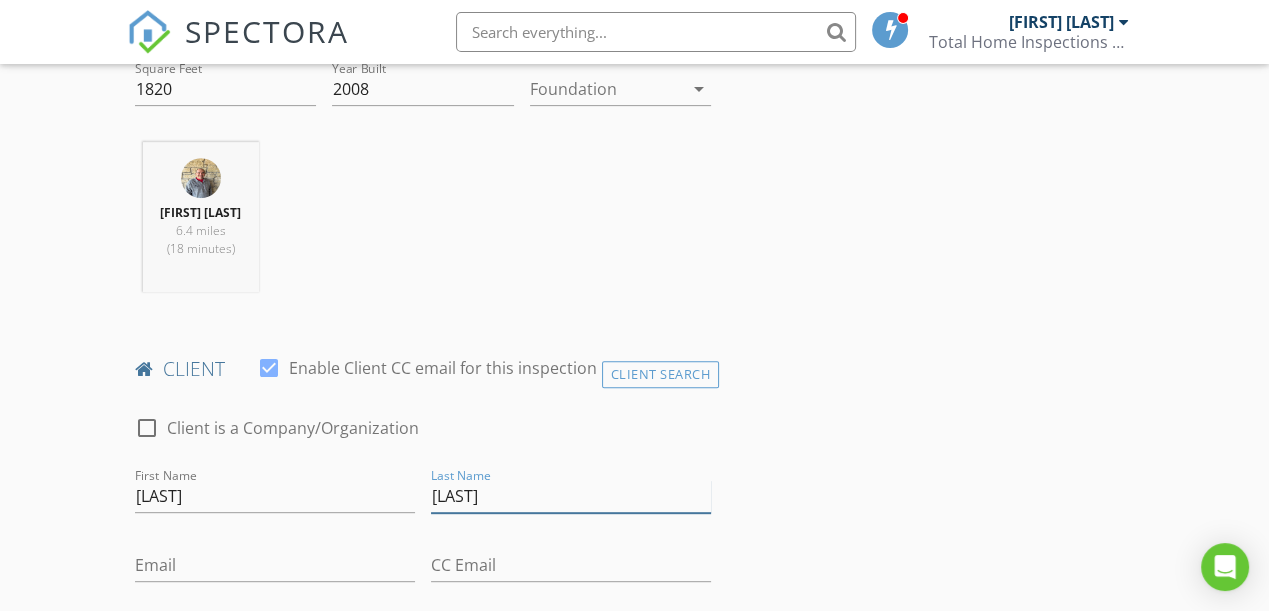 type on "[LAST]" 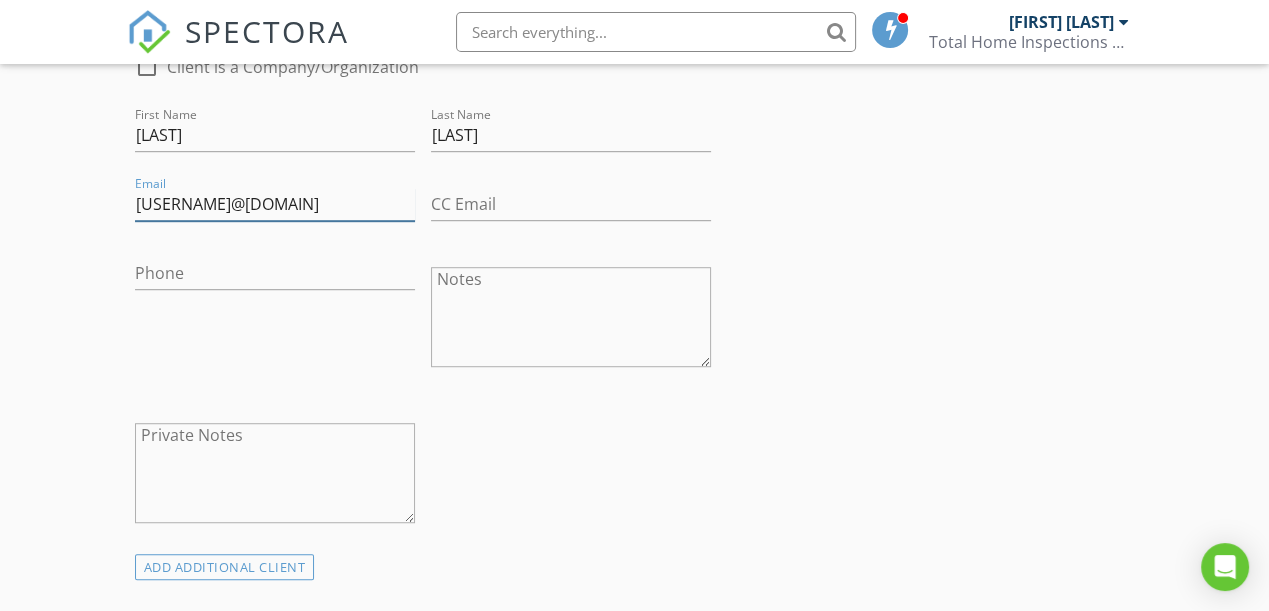 scroll, scrollTop: 1100, scrollLeft: 0, axis: vertical 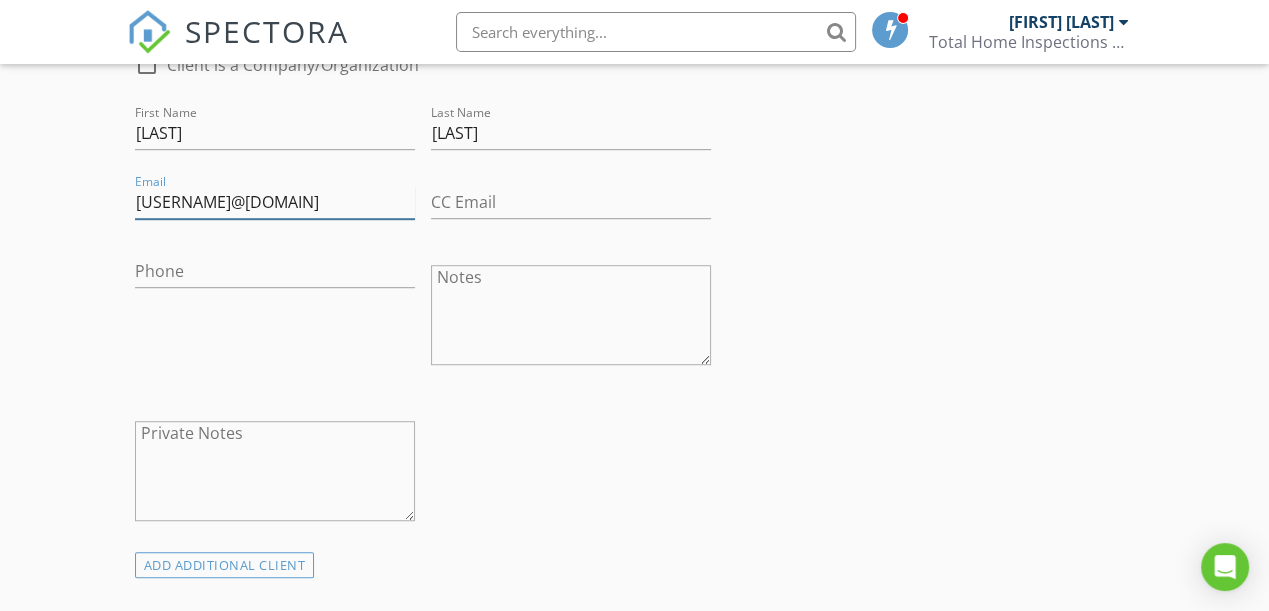 type on "[EMAIL]" 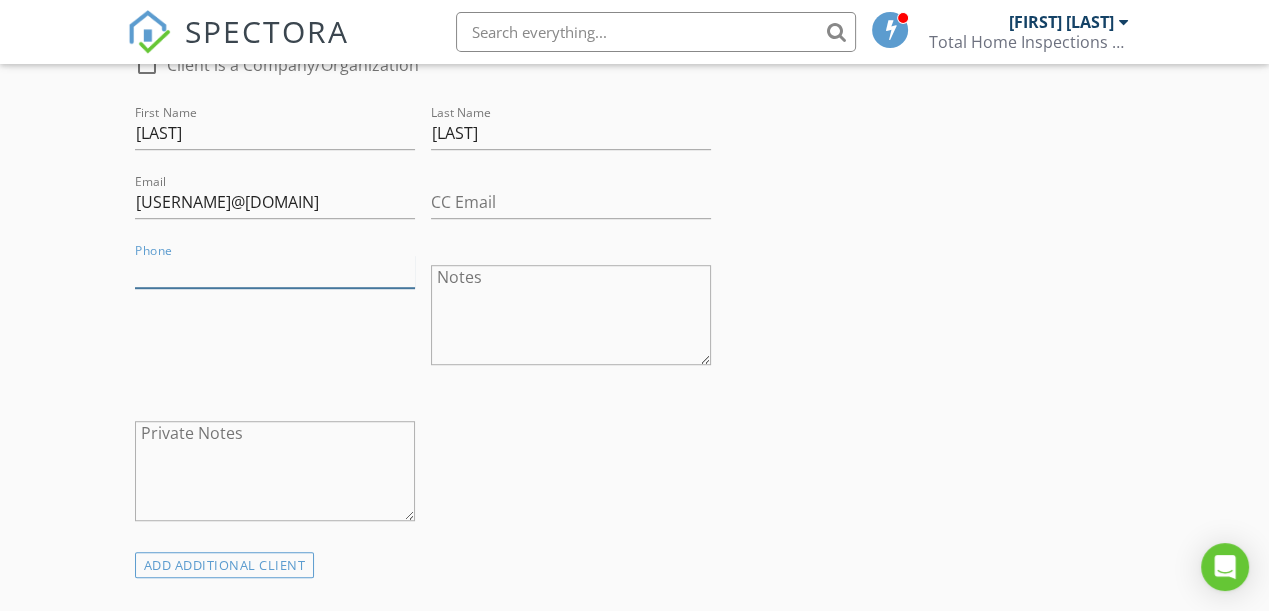 click on "Phone" at bounding box center (275, 271) 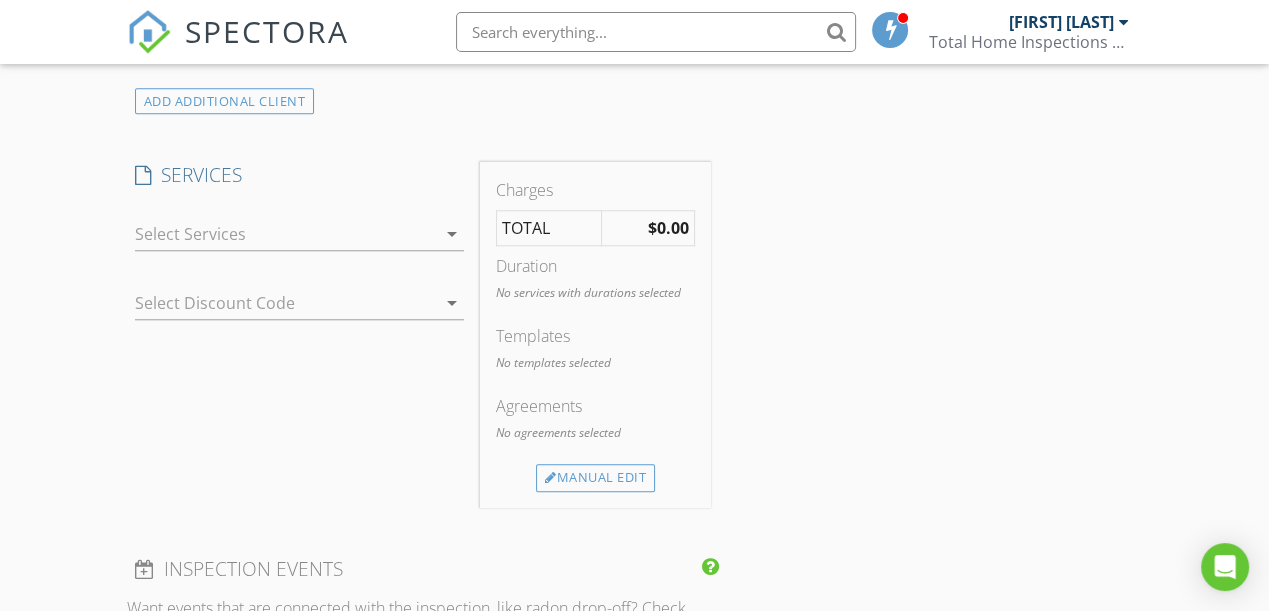 scroll, scrollTop: 1555, scrollLeft: 0, axis: vertical 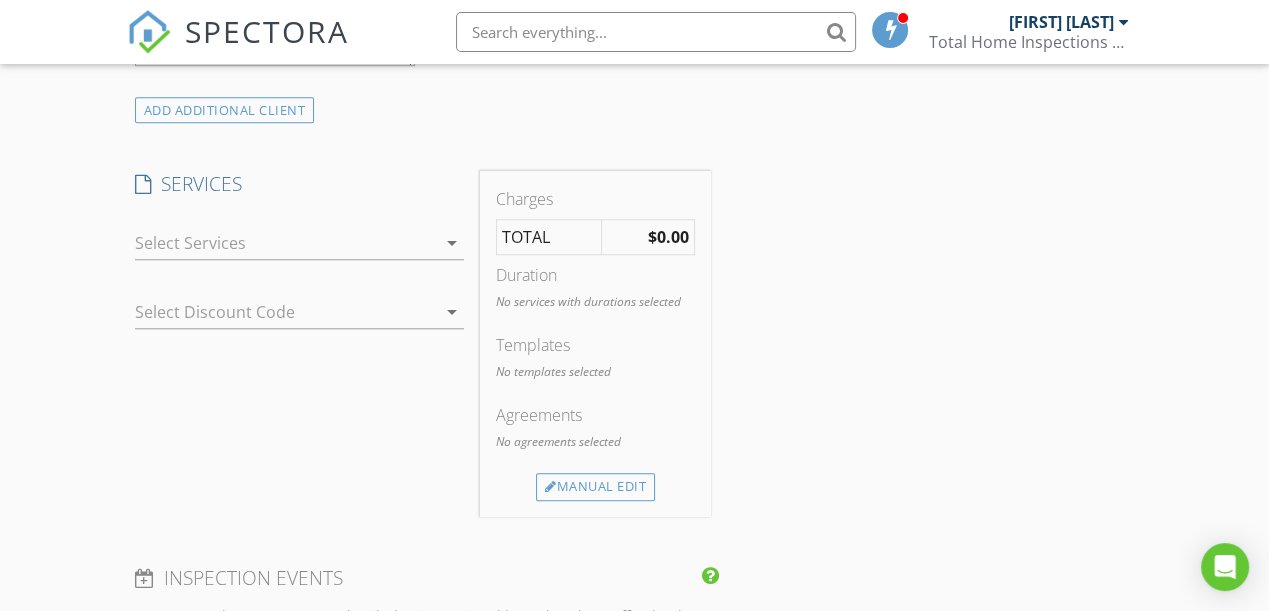 type on "[PHONE]" 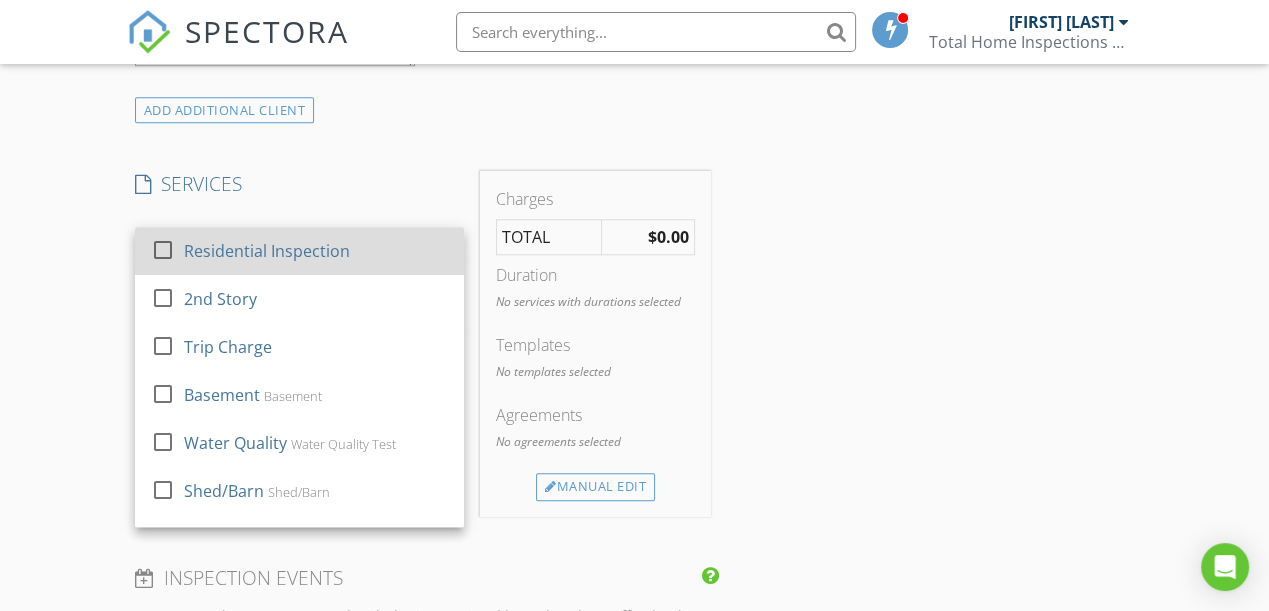click on "Residential Inspection" at bounding box center (267, 251) 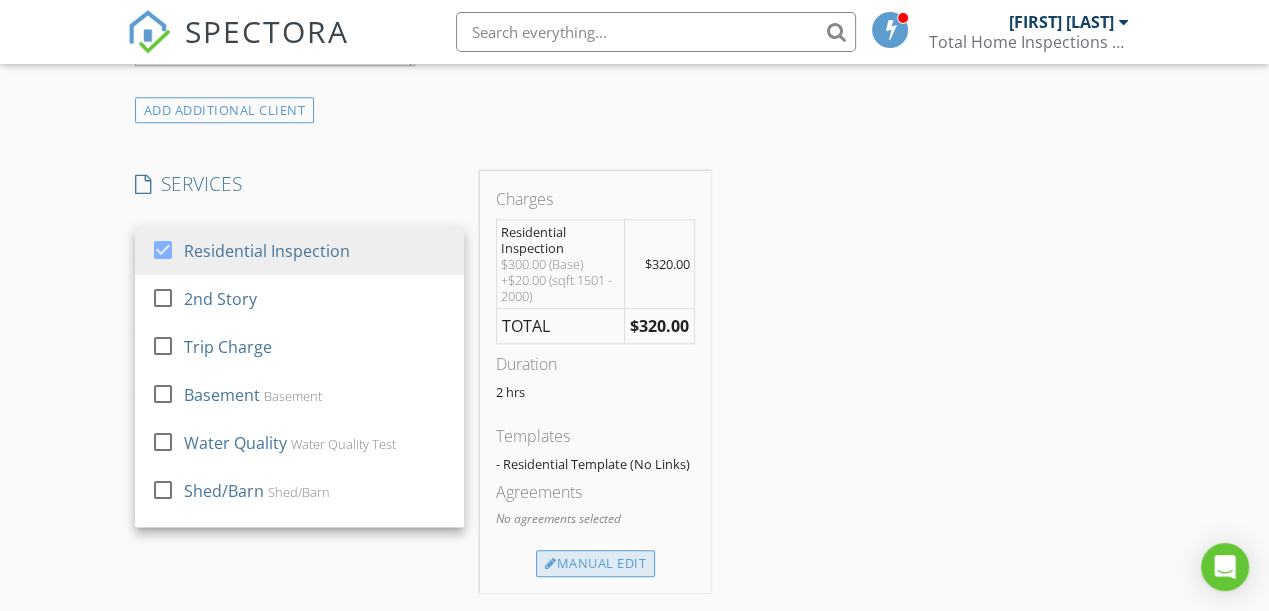 click on "Manual Edit" at bounding box center [595, 564] 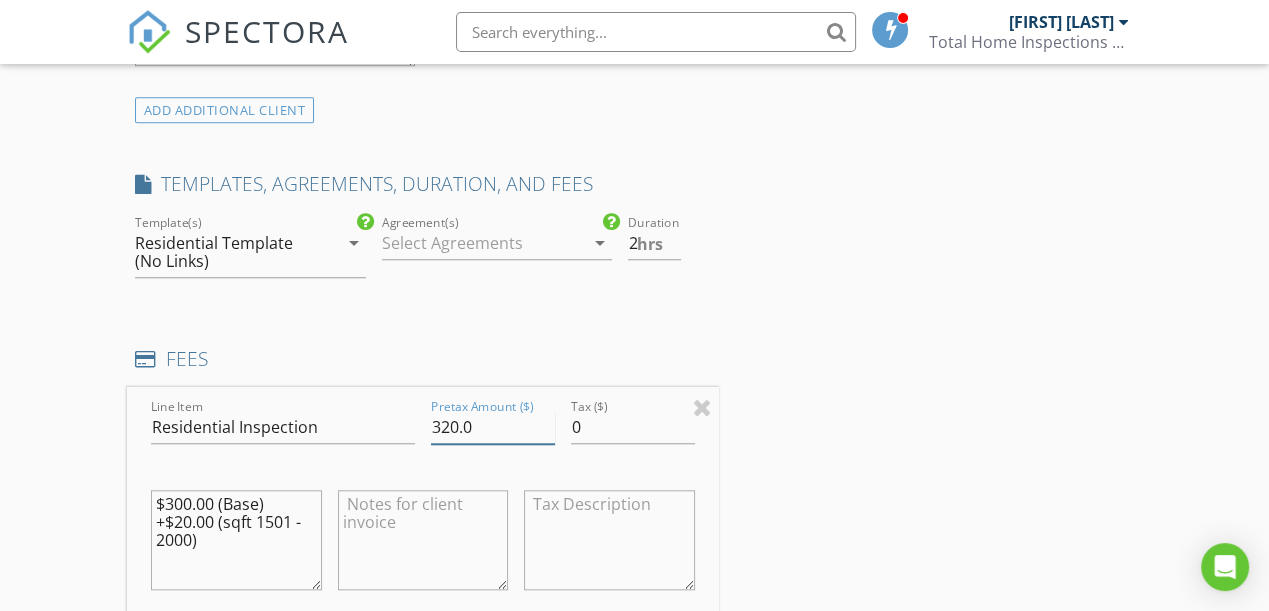 drag, startPoint x: 486, startPoint y: 429, endPoint x: 121, endPoint y: 436, distance: 365.0671 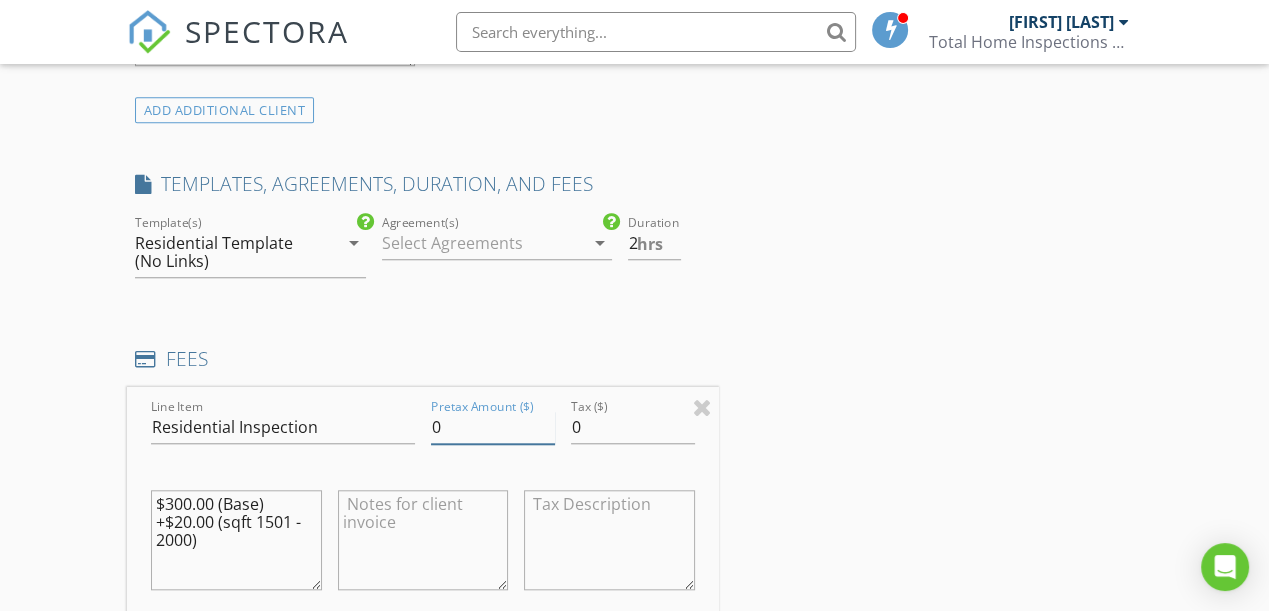 type on "0" 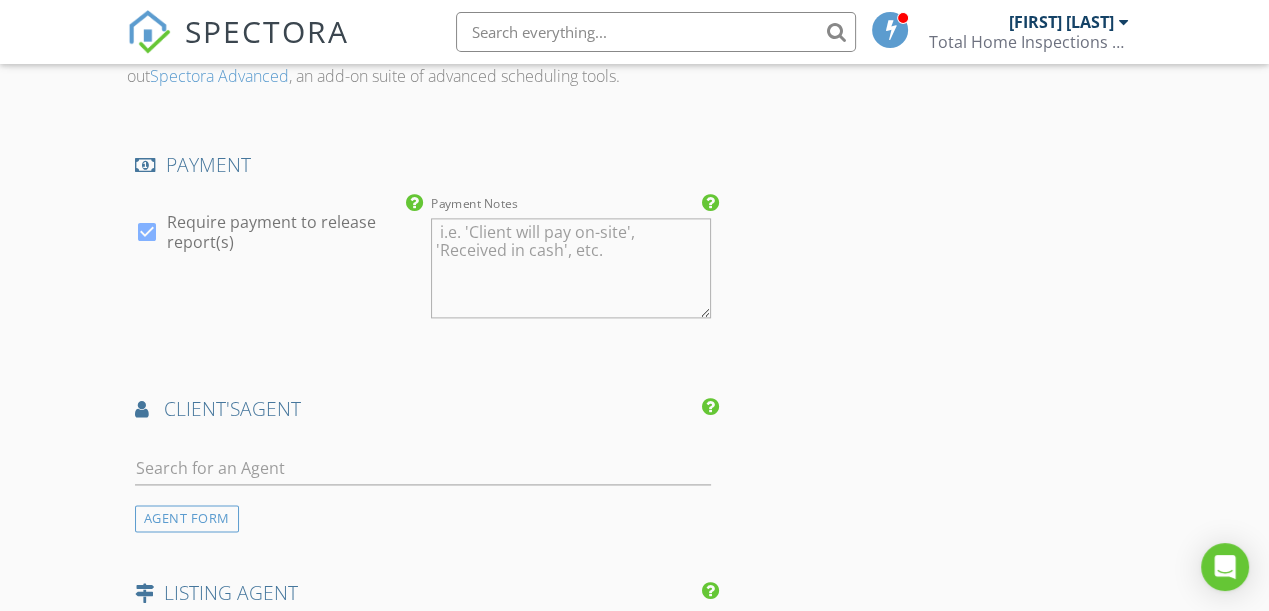 scroll, scrollTop: 2373, scrollLeft: 0, axis: vertical 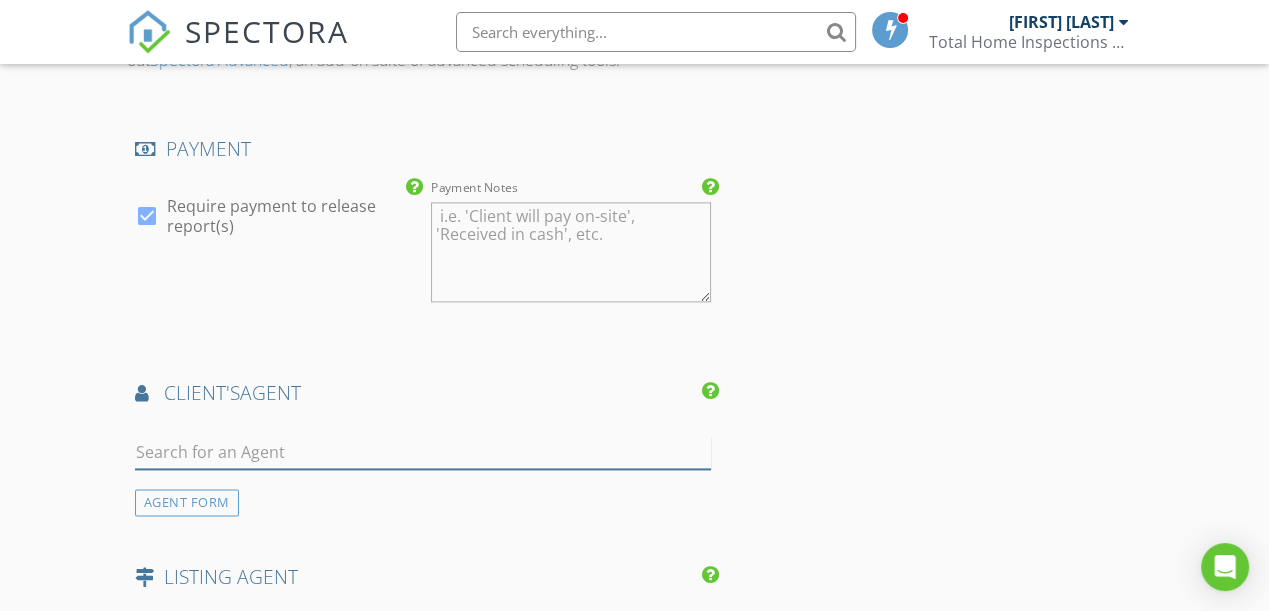 click at bounding box center [423, 452] 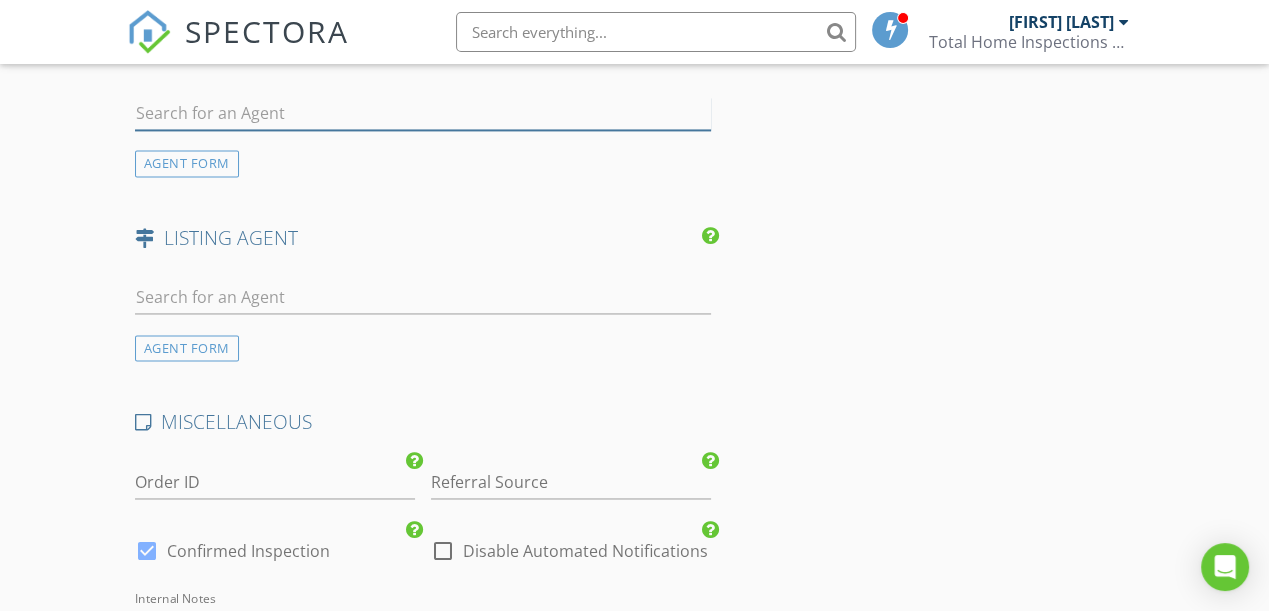 scroll, scrollTop: 2737, scrollLeft: 0, axis: vertical 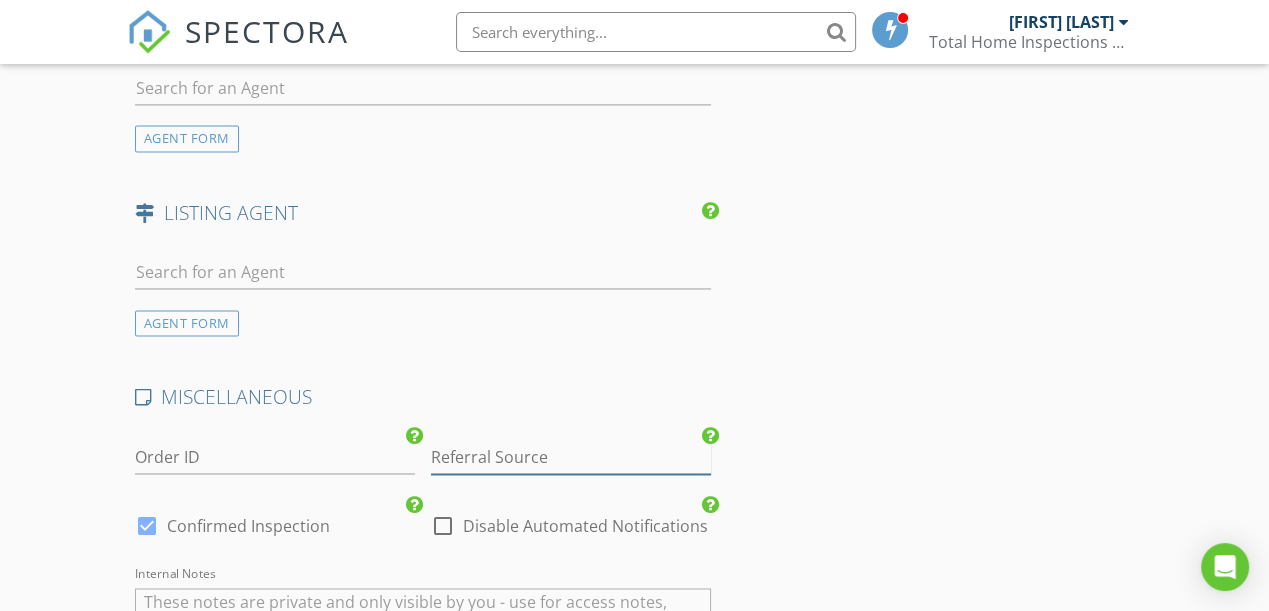click at bounding box center [571, 457] 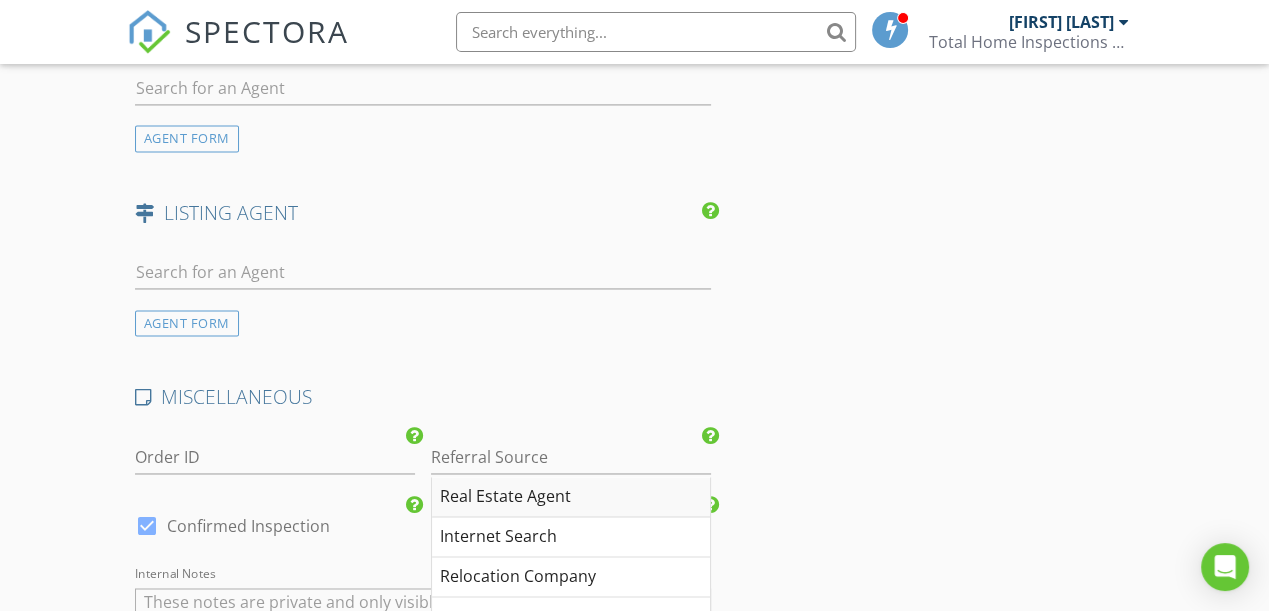 click on "Real Estate Agent" at bounding box center [571, 497] 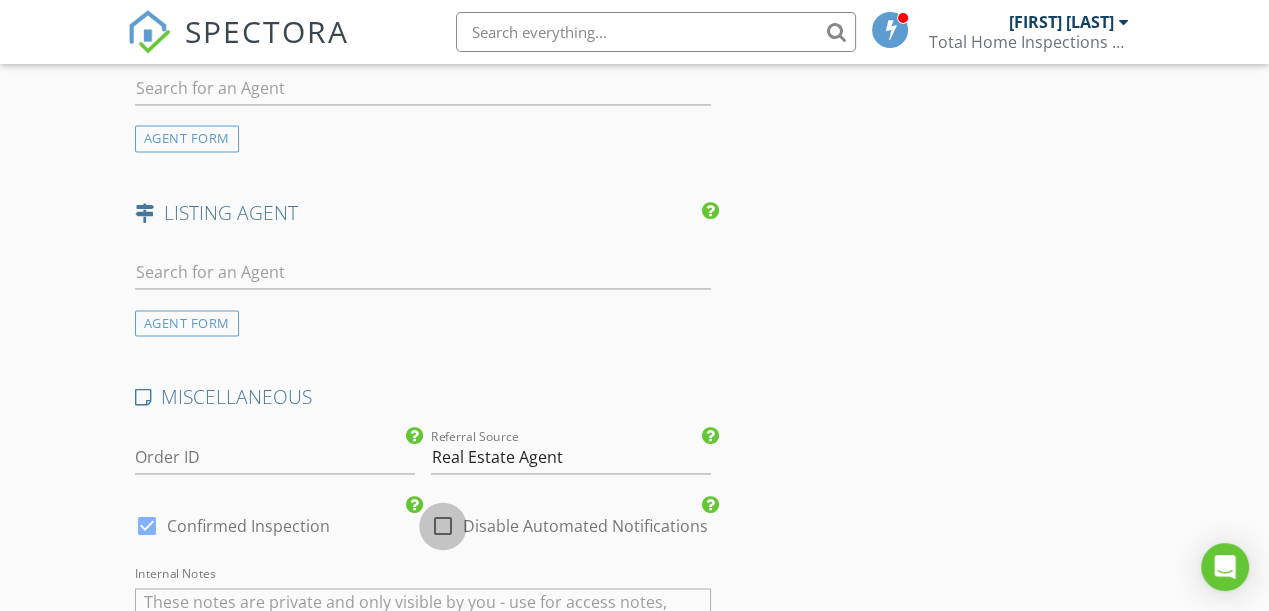 click at bounding box center (443, 526) 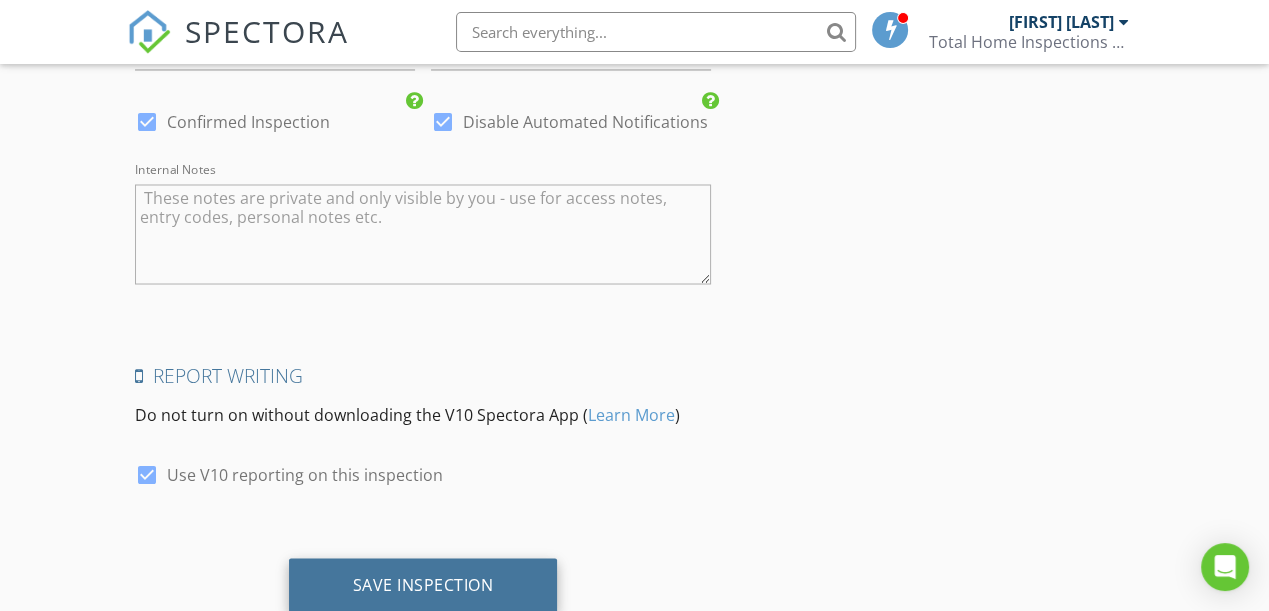 scroll, scrollTop: 3196, scrollLeft: 0, axis: vertical 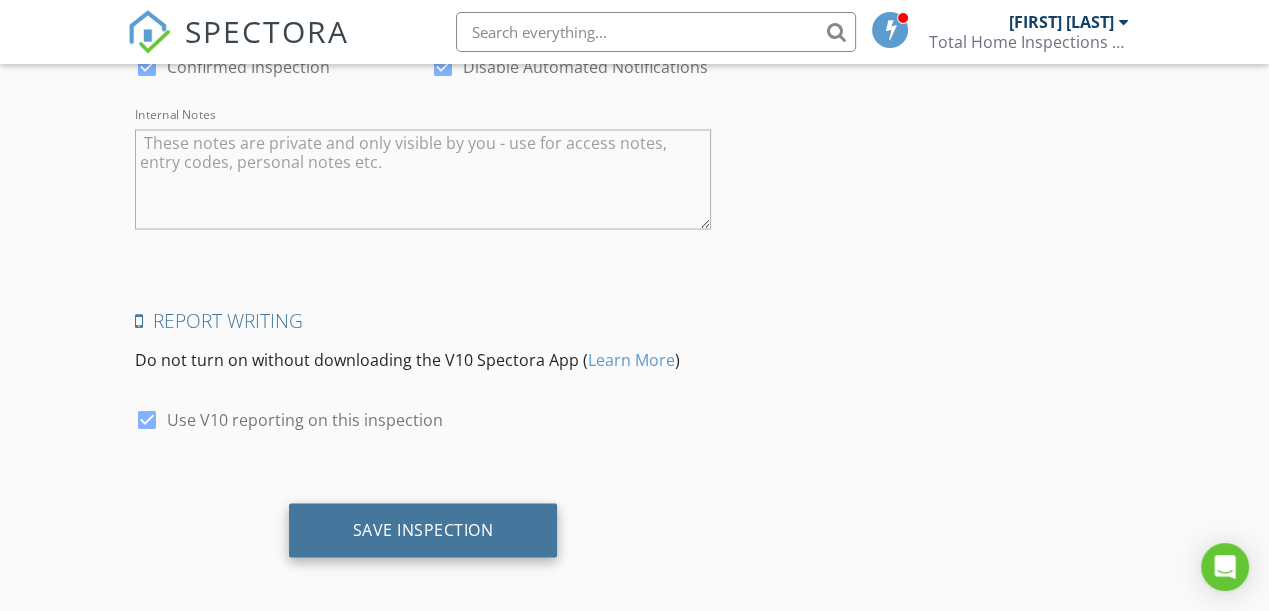 click on "Save Inspection" at bounding box center [423, 529] 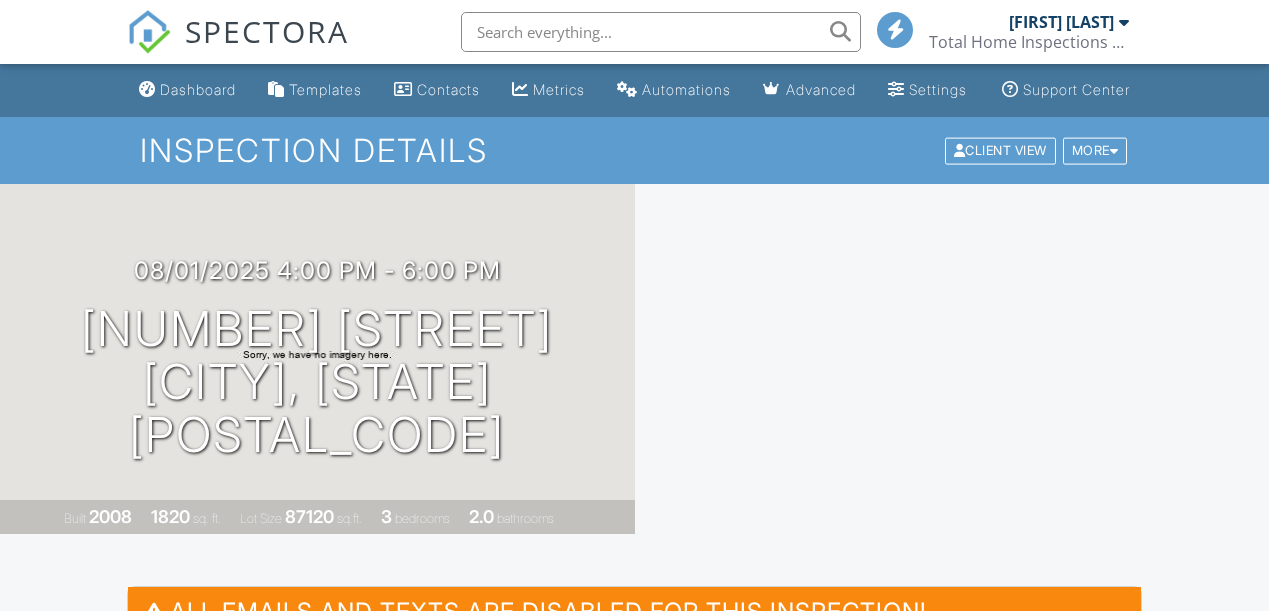 scroll, scrollTop: 0, scrollLeft: 0, axis: both 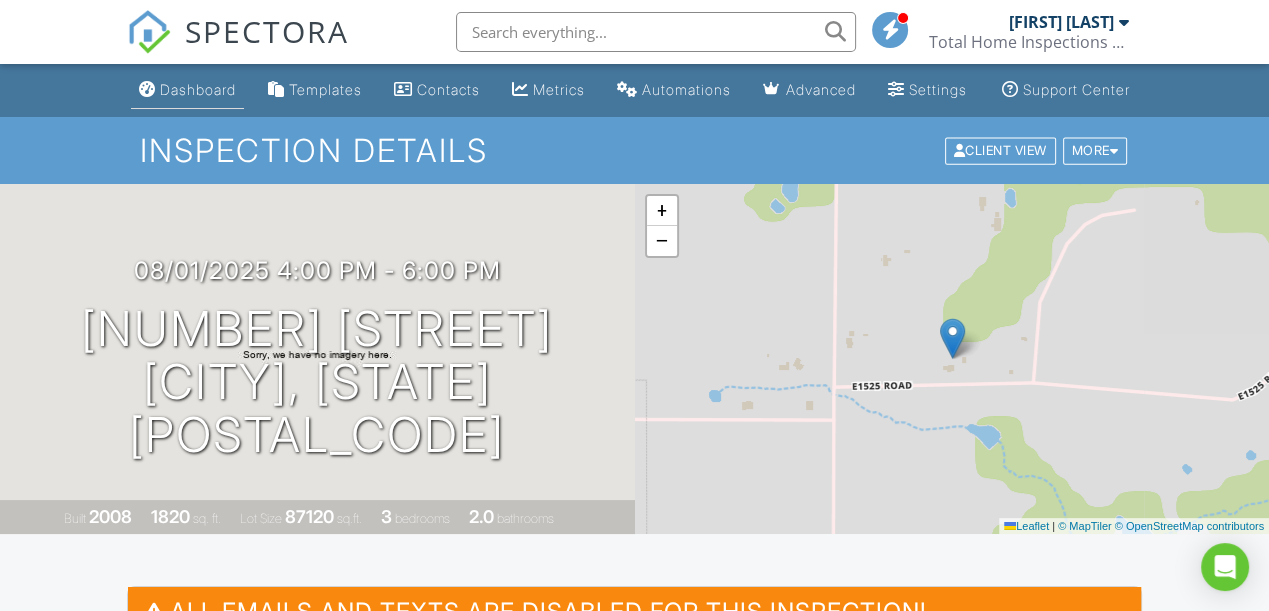 click on "Dashboard" at bounding box center (198, 89) 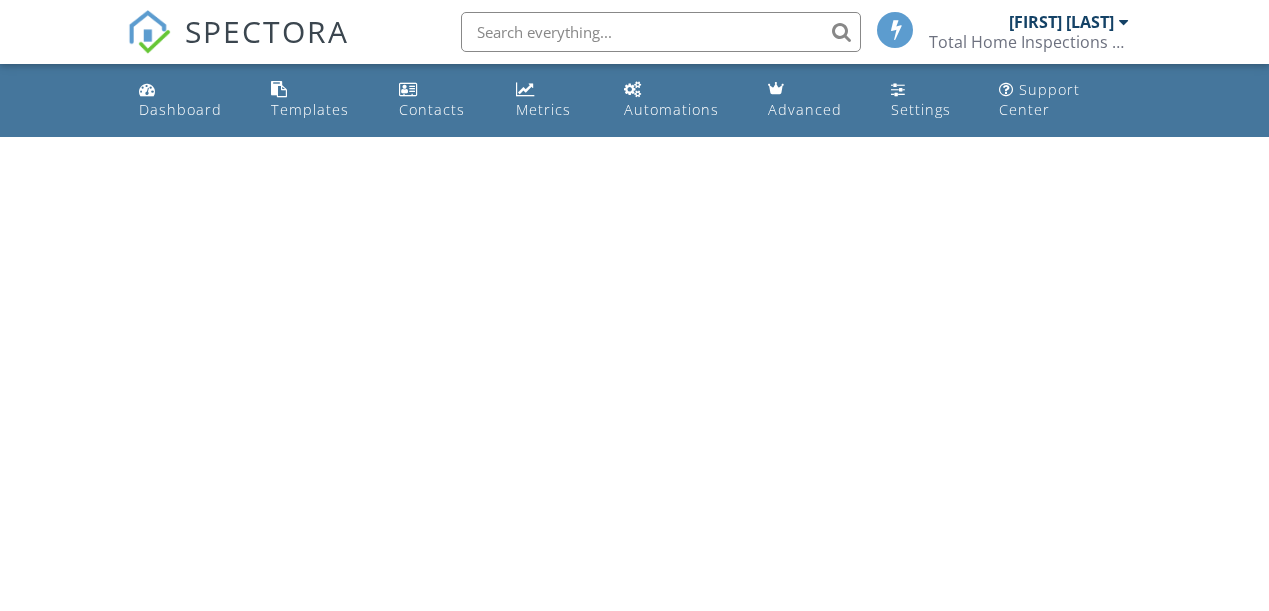 scroll, scrollTop: 0, scrollLeft: 0, axis: both 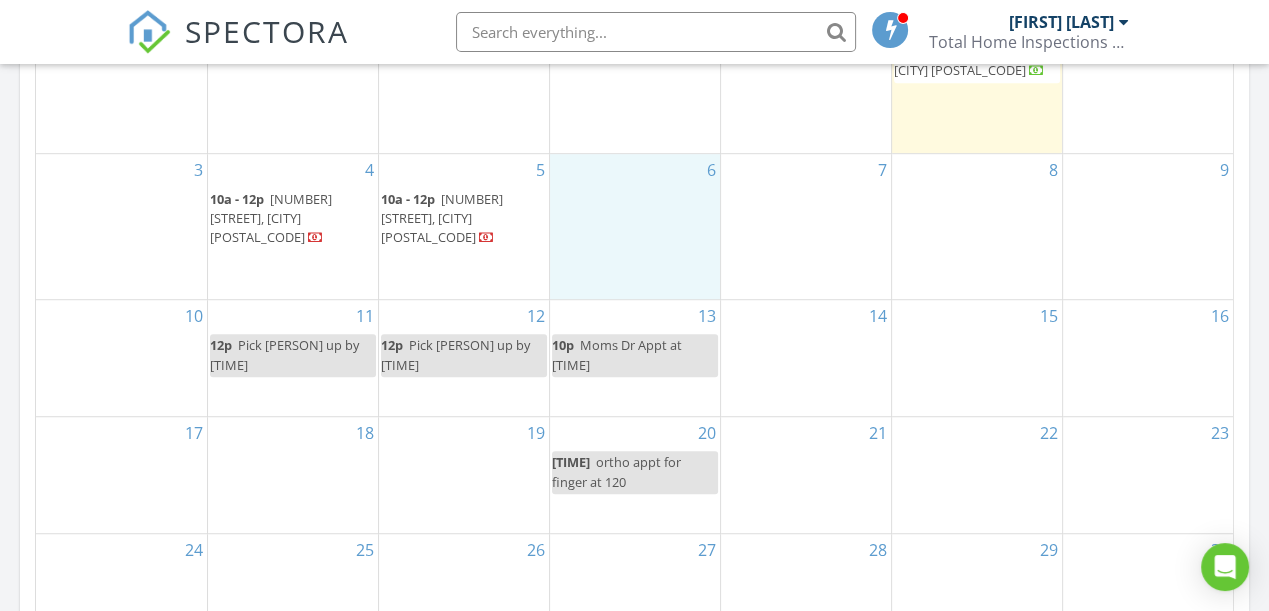 click on "6" at bounding box center [635, 227] 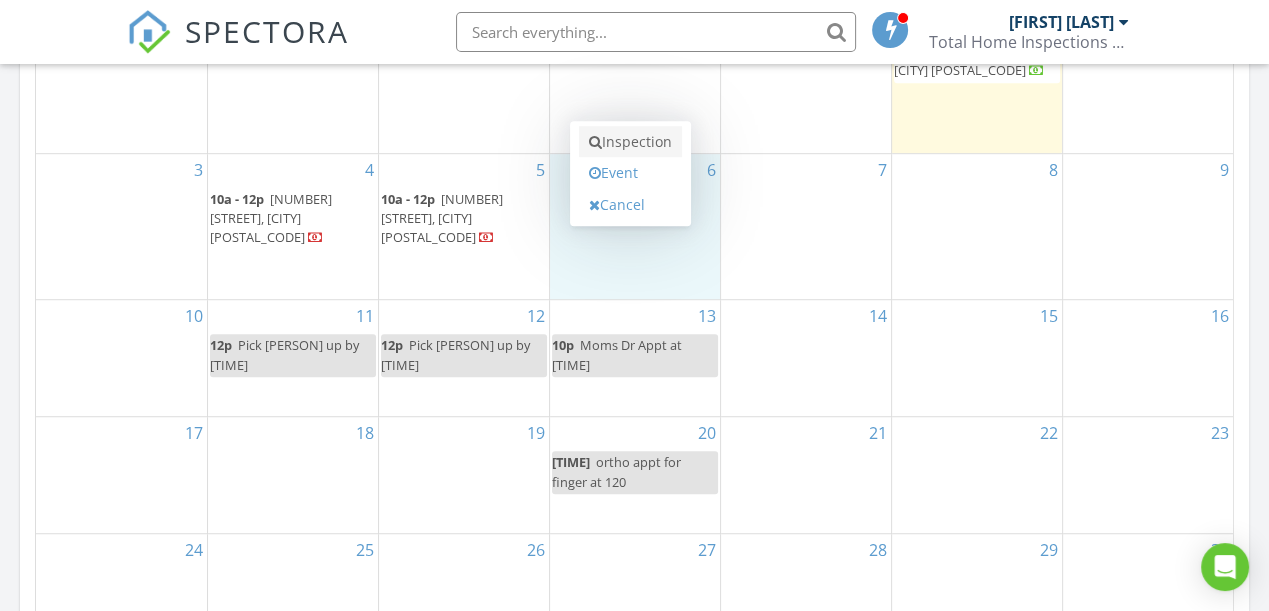 click on "Inspection" at bounding box center (630, 142) 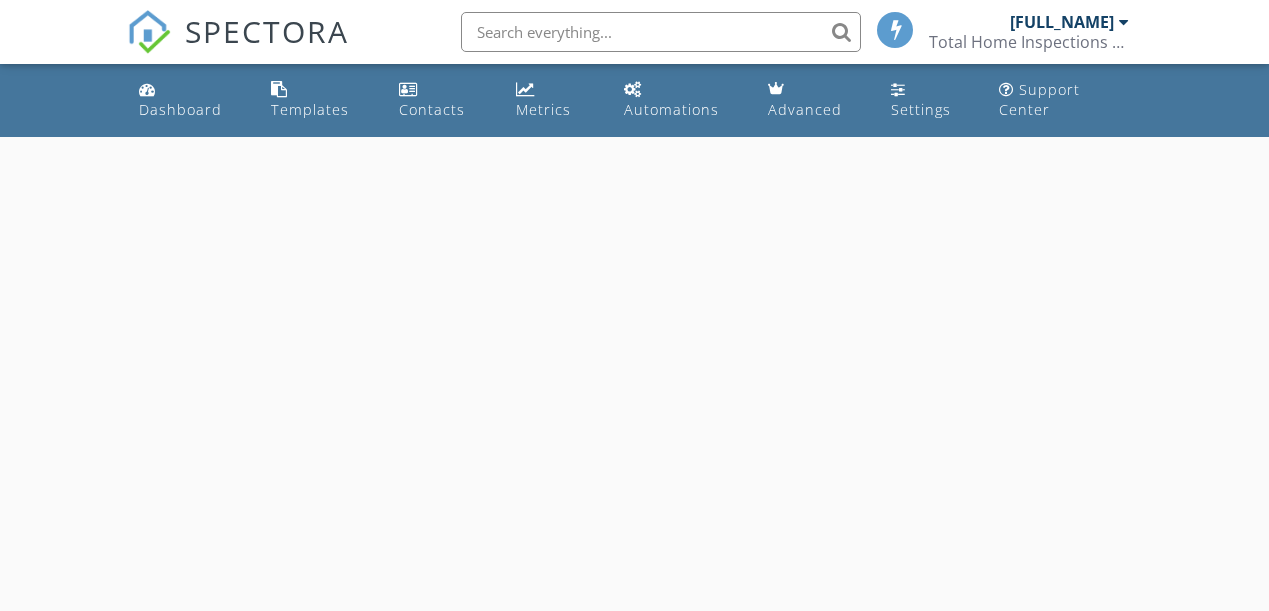 scroll, scrollTop: 0, scrollLeft: 0, axis: both 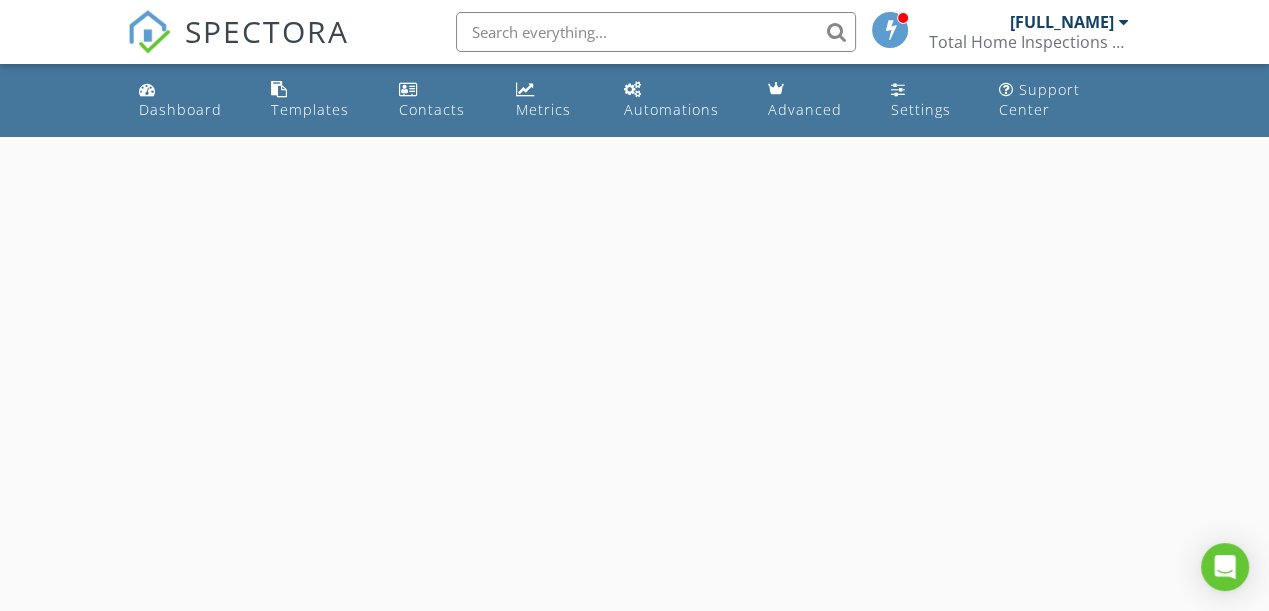select on "7" 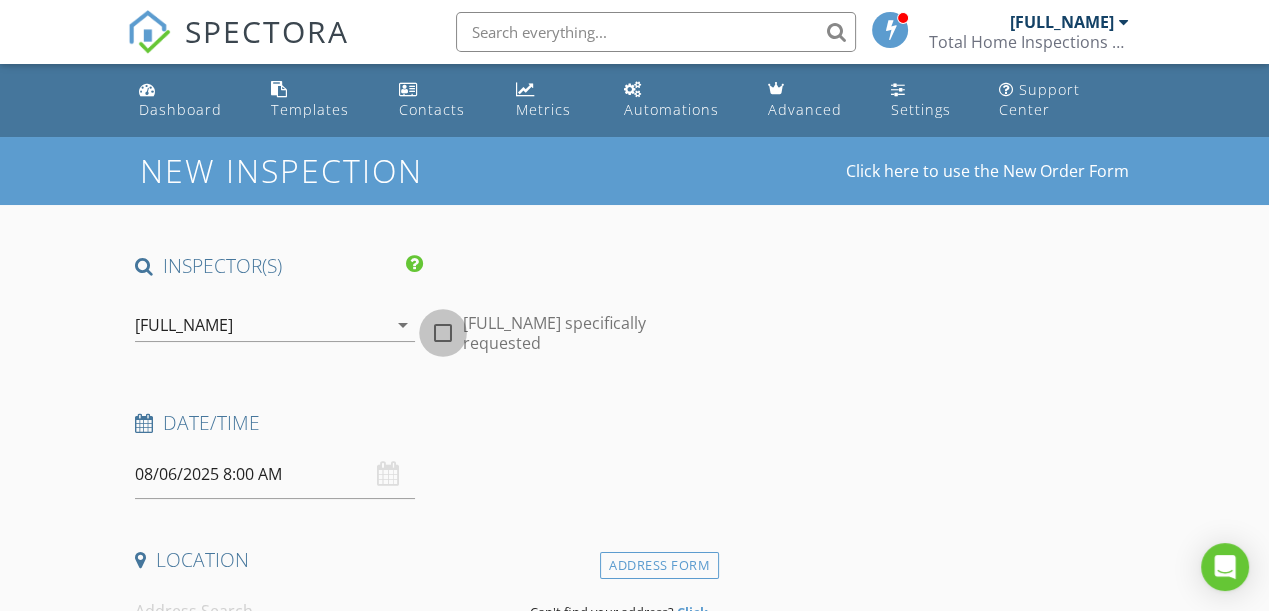 click at bounding box center (443, 333) 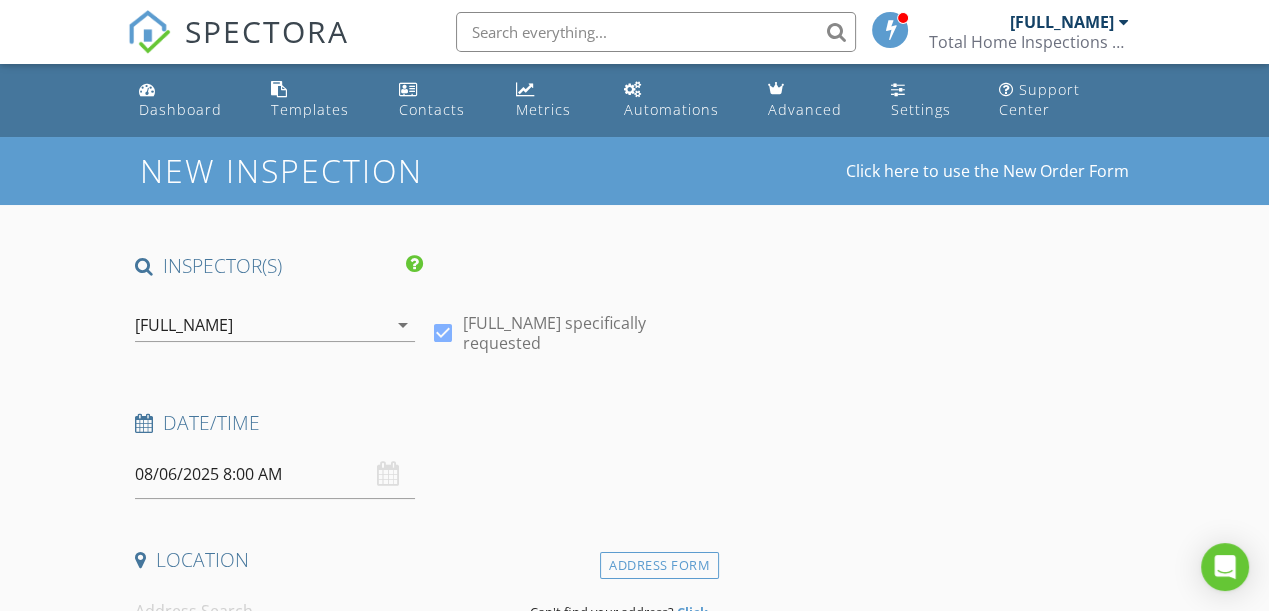 click on "08/06/2025 8:00 AM" at bounding box center [275, 474] 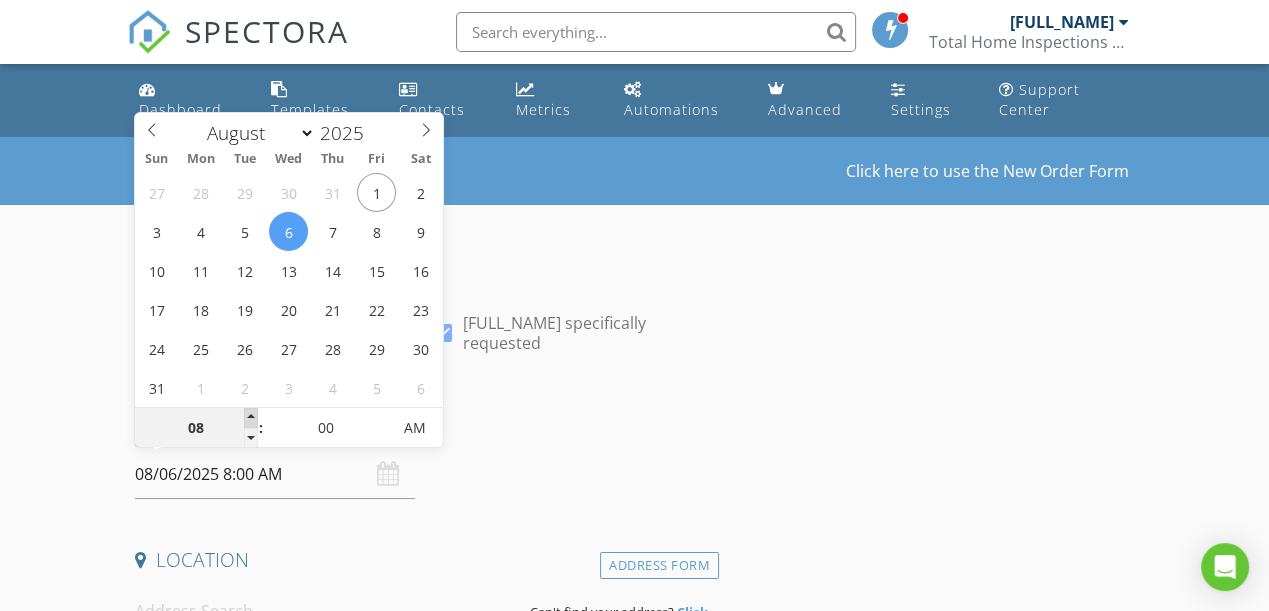 type on "09" 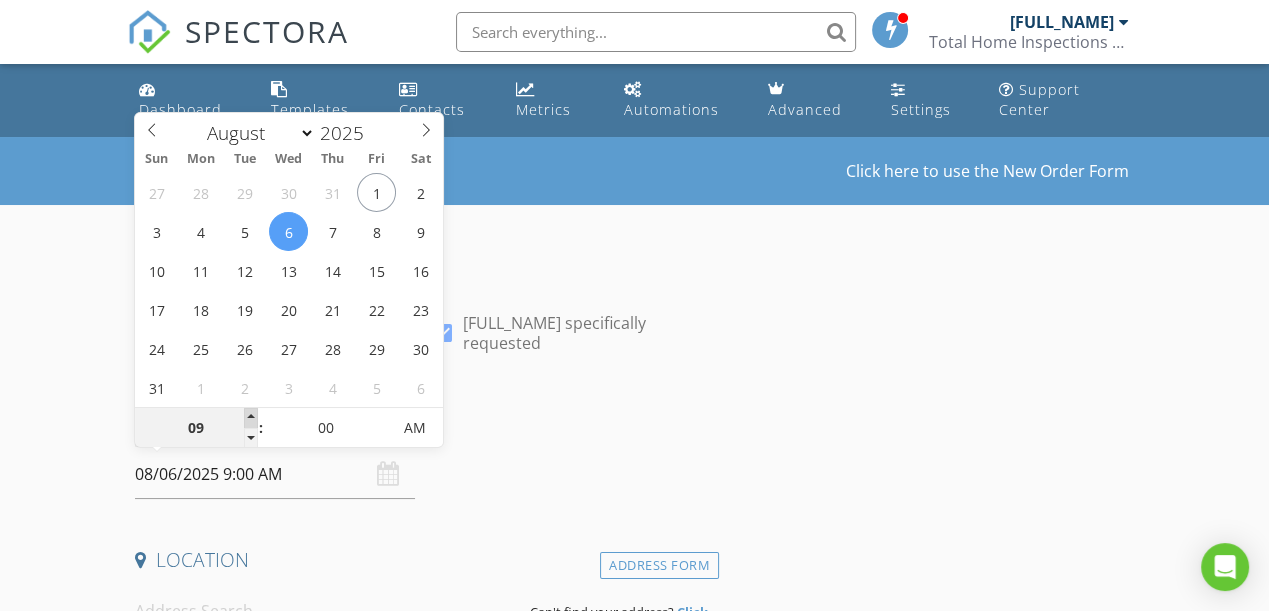 click at bounding box center [251, 418] 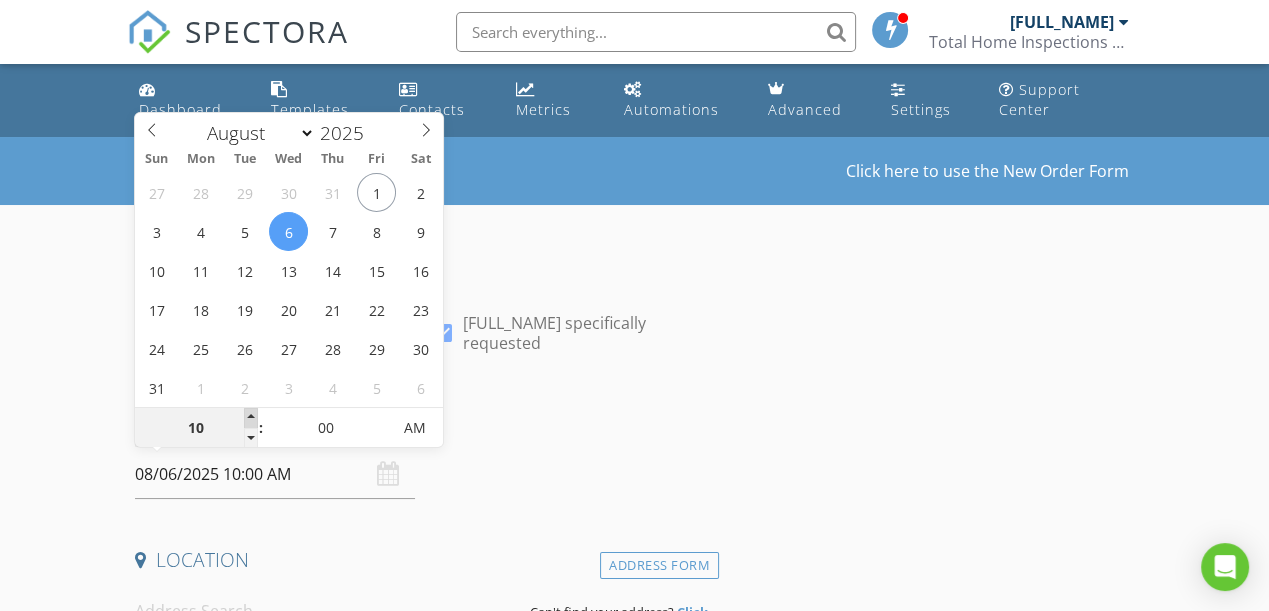 click at bounding box center (251, 418) 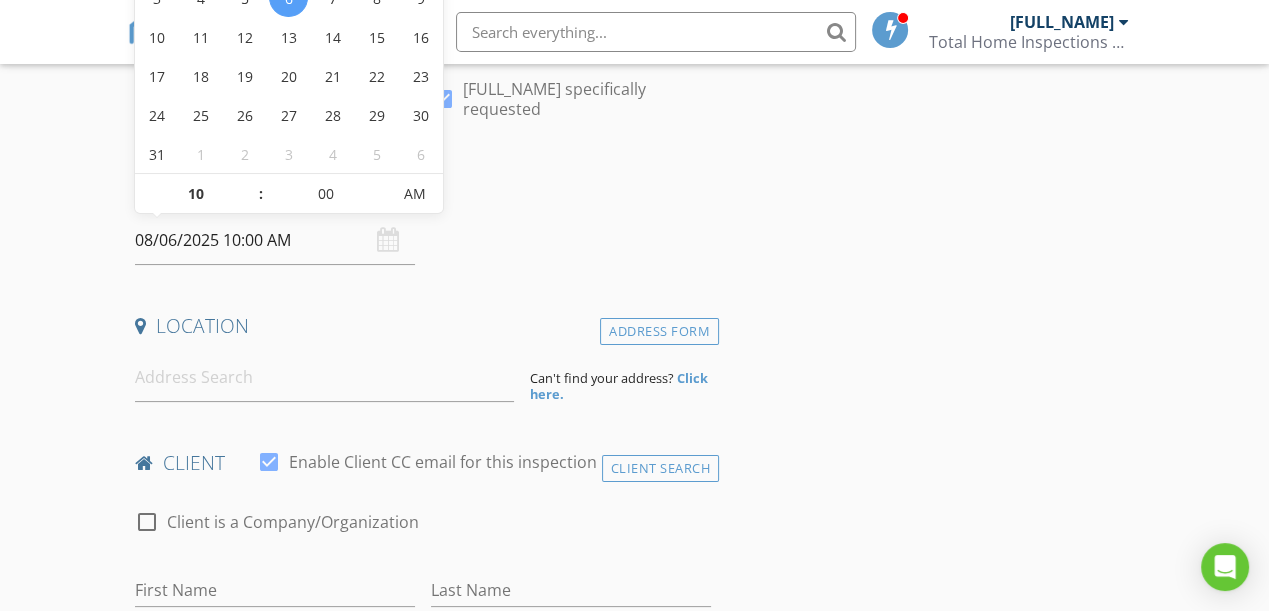 scroll, scrollTop: 272, scrollLeft: 0, axis: vertical 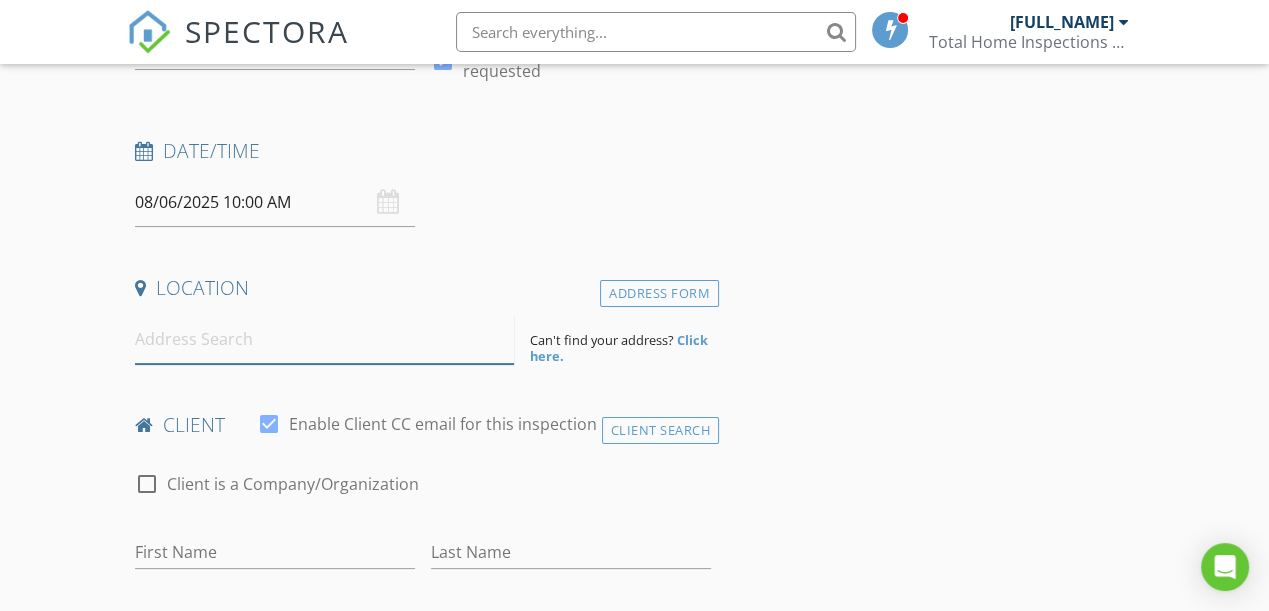 click at bounding box center [324, 339] 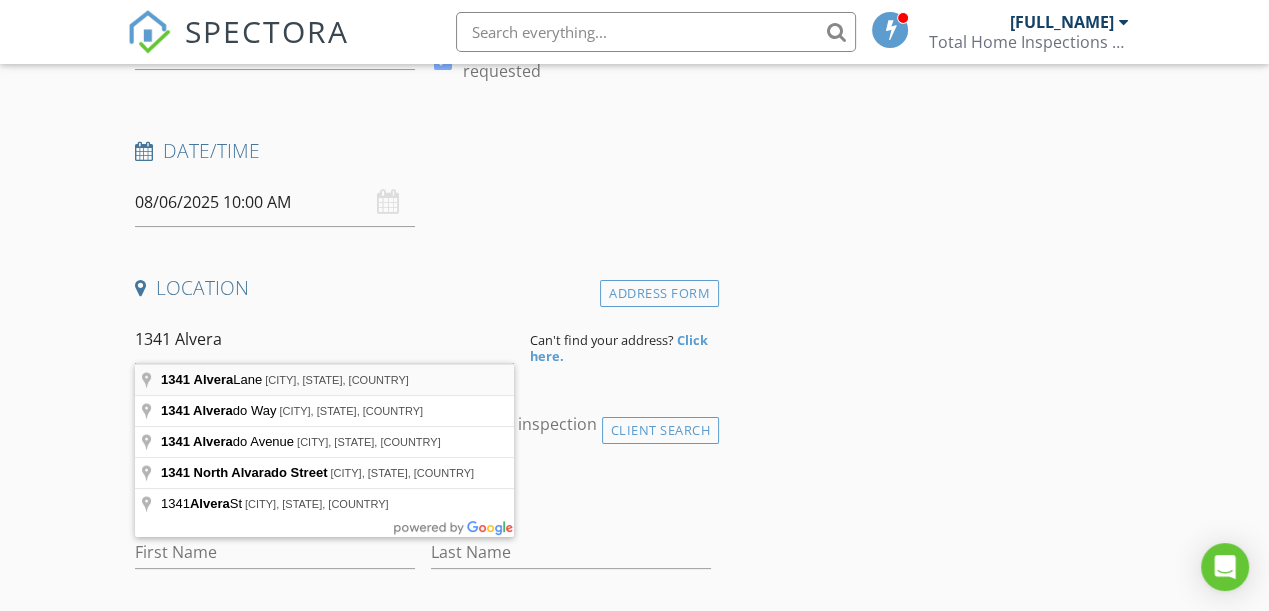 type on "1341 Alvera Lane, Wynnewood, OK, USA" 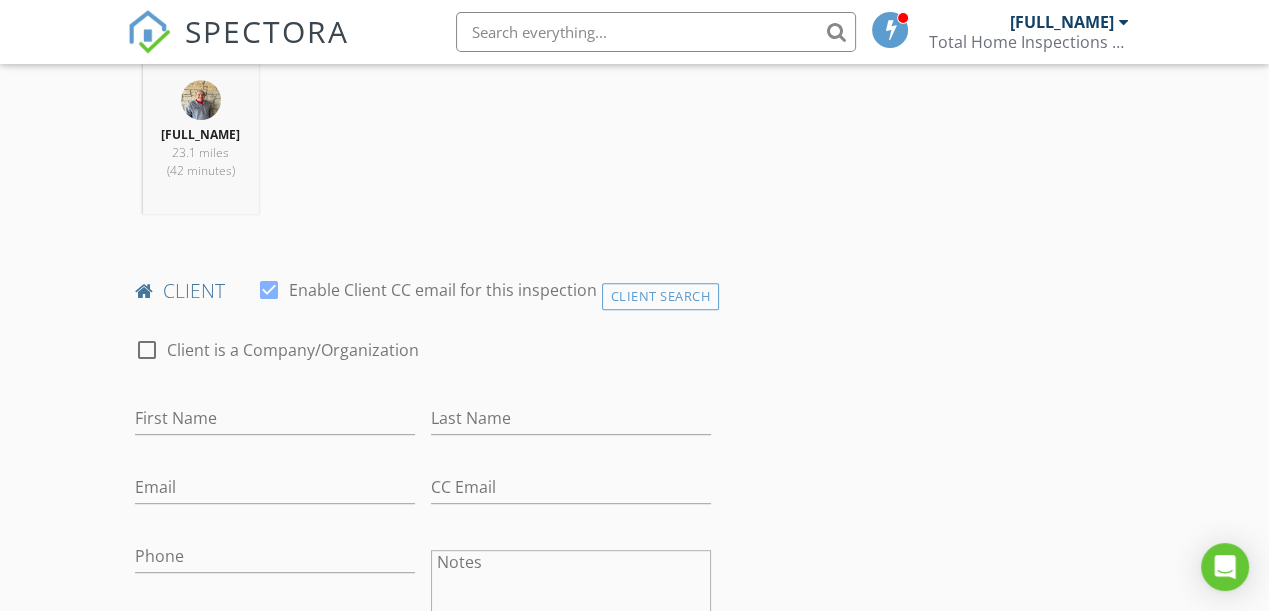 scroll, scrollTop: 818, scrollLeft: 0, axis: vertical 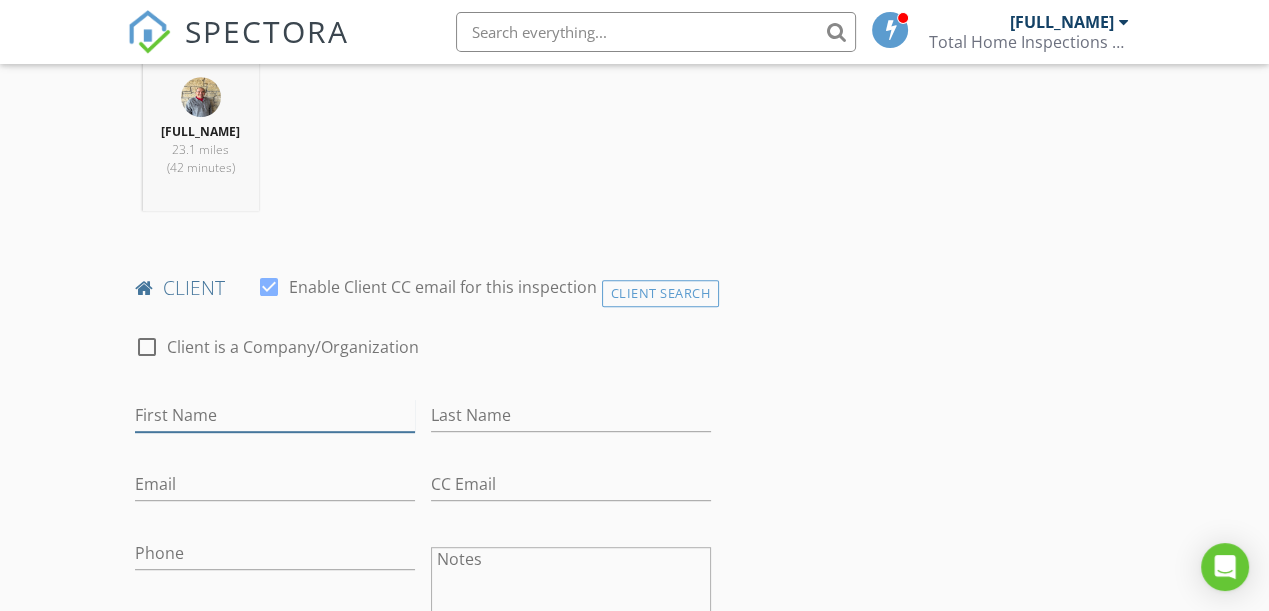 click on "First Name" at bounding box center [275, 415] 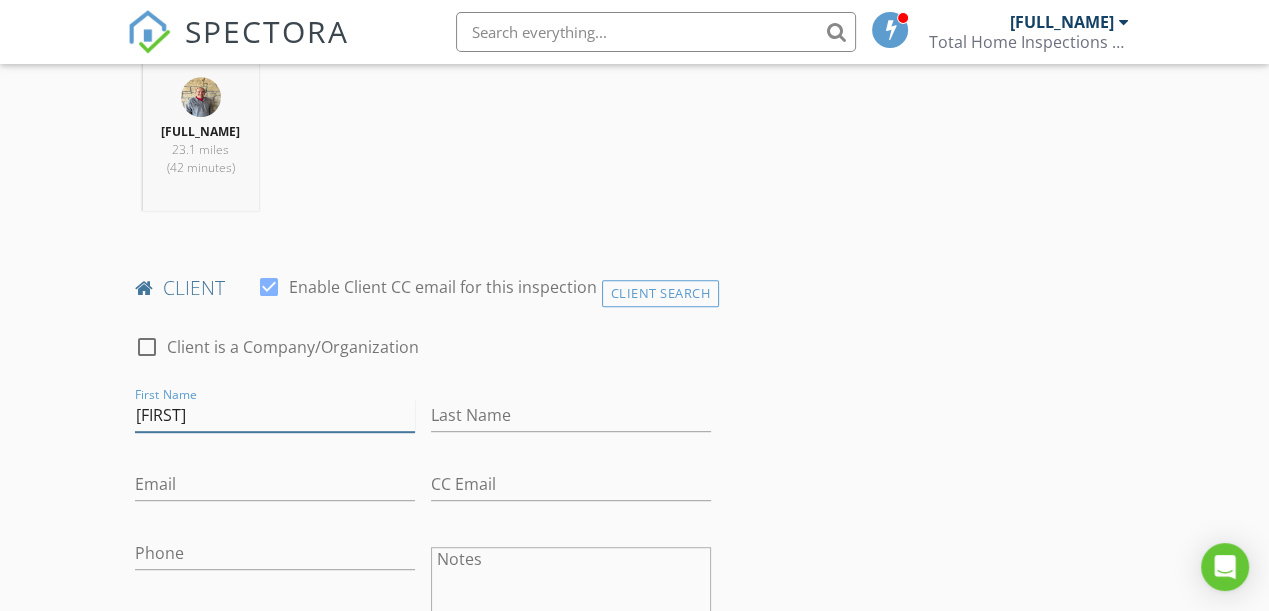 type on "Tawni" 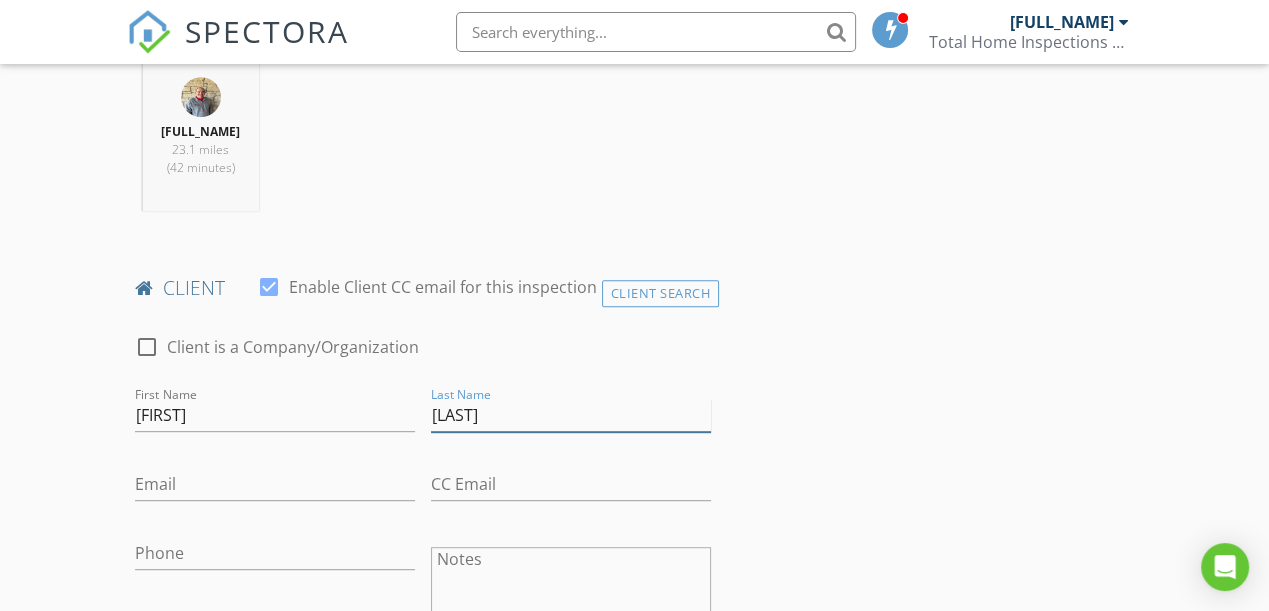 type on "Huggans" 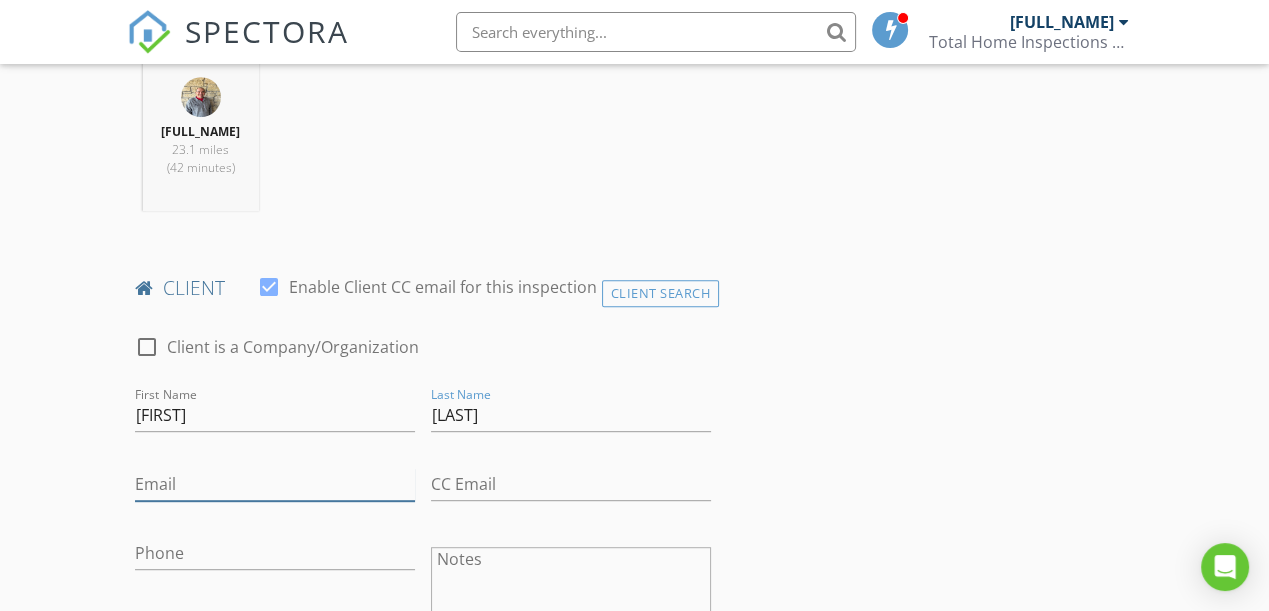click on "Email" at bounding box center [275, 484] 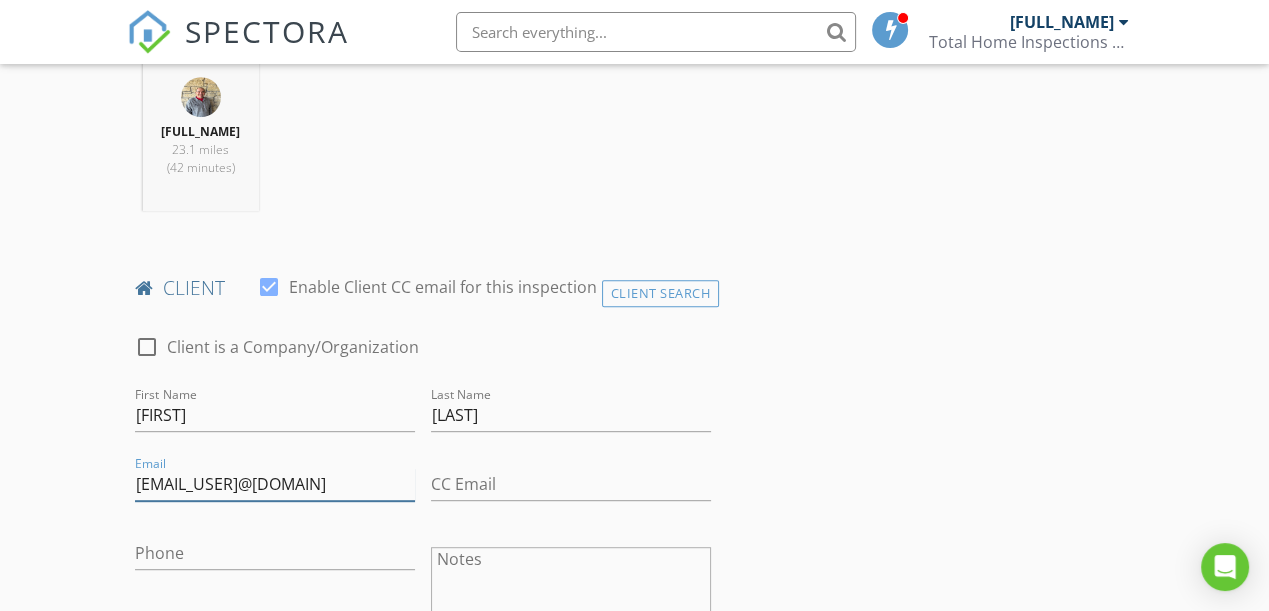 type on "tawni.vickers@yahoo.com" 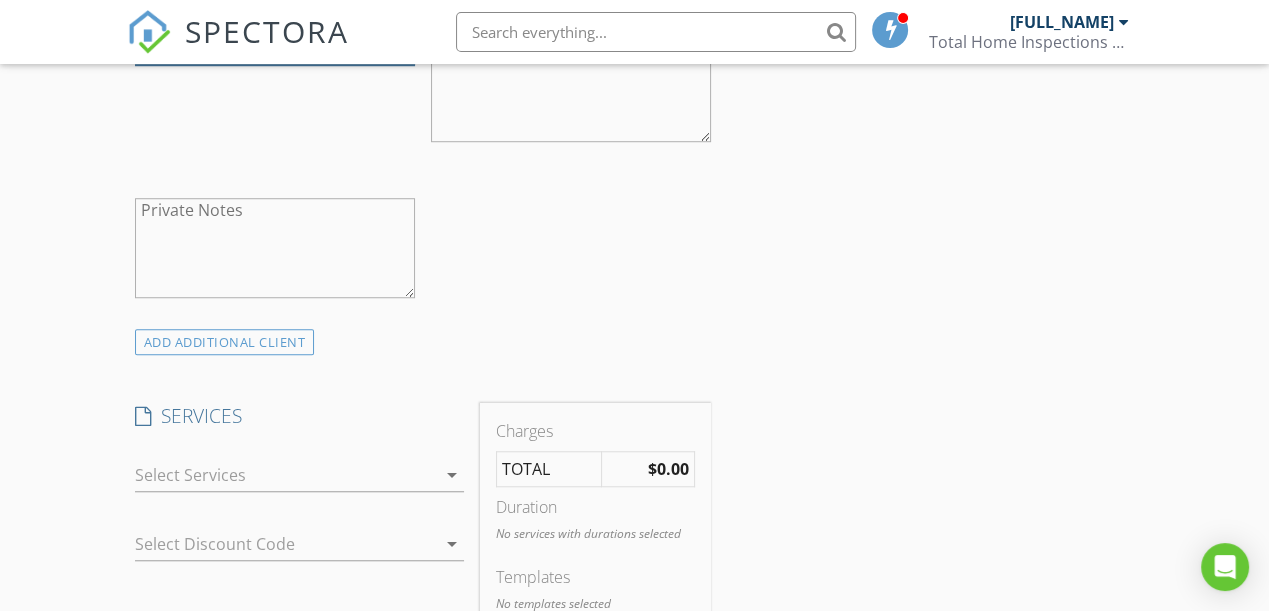 scroll, scrollTop: 1363, scrollLeft: 0, axis: vertical 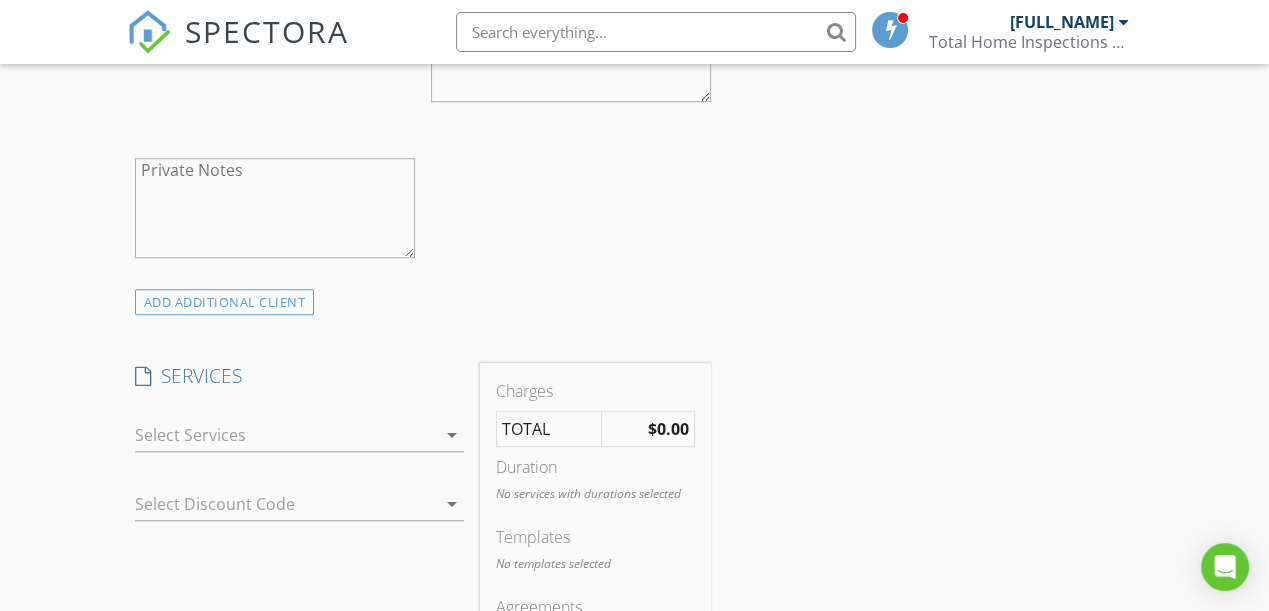 type on "918-845-7219" 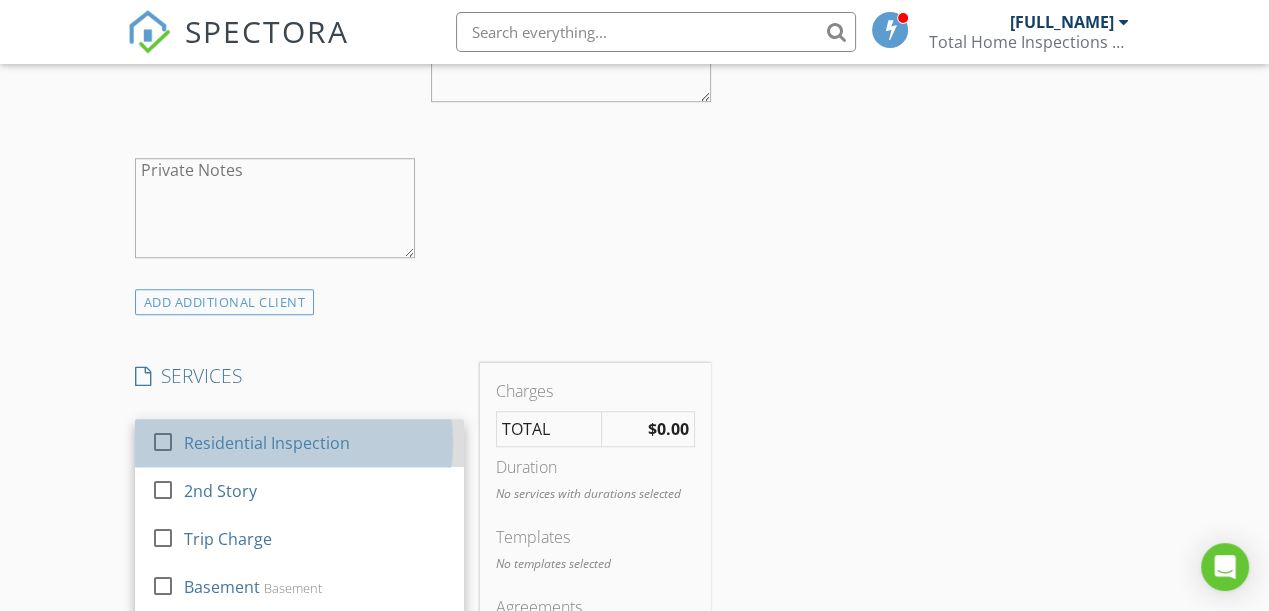 click on "Residential Inspection" at bounding box center [267, 443] 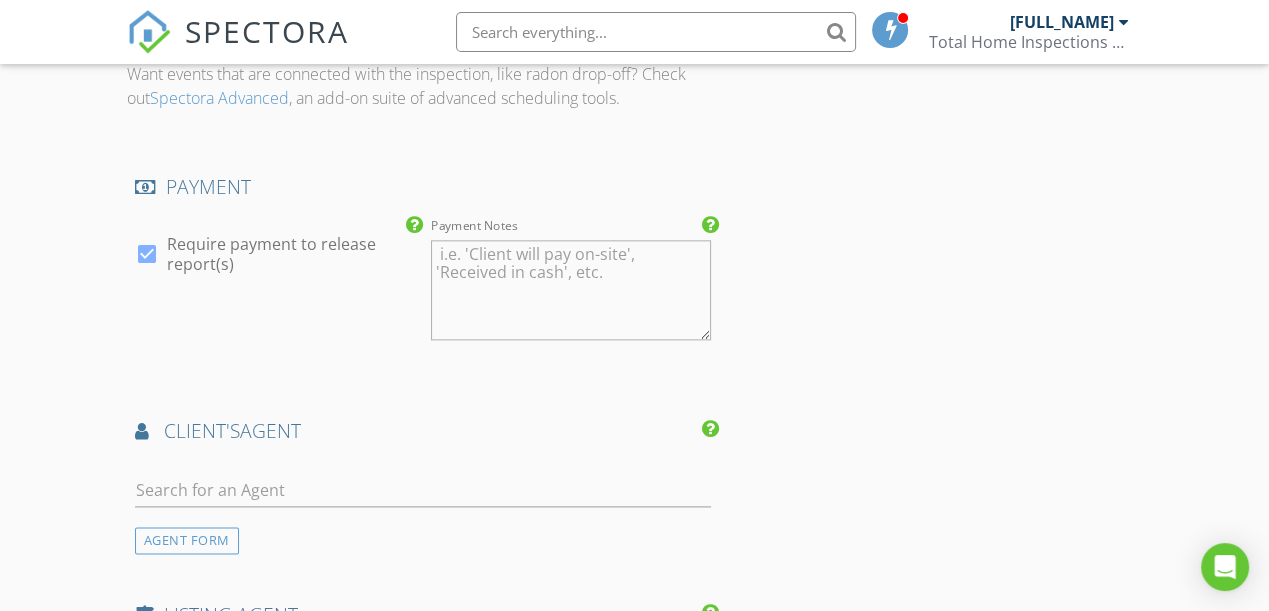 scroll, scrollTop: 2181, scrollLeft: 0, axis: vertical 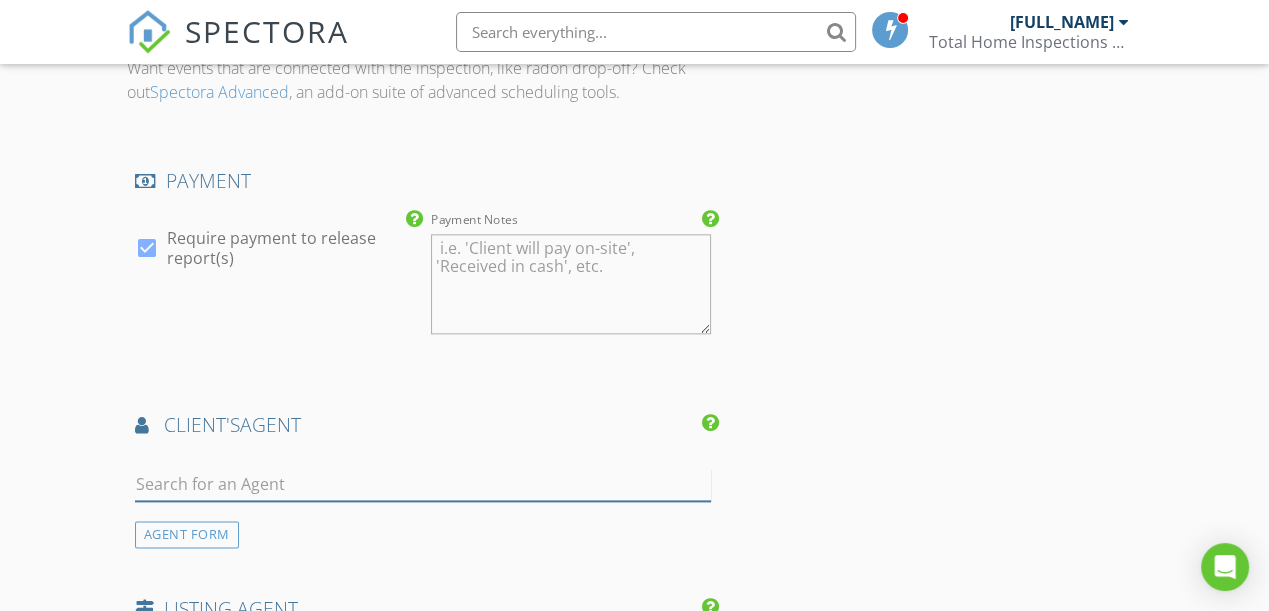 click at bounding box center [423, 484] 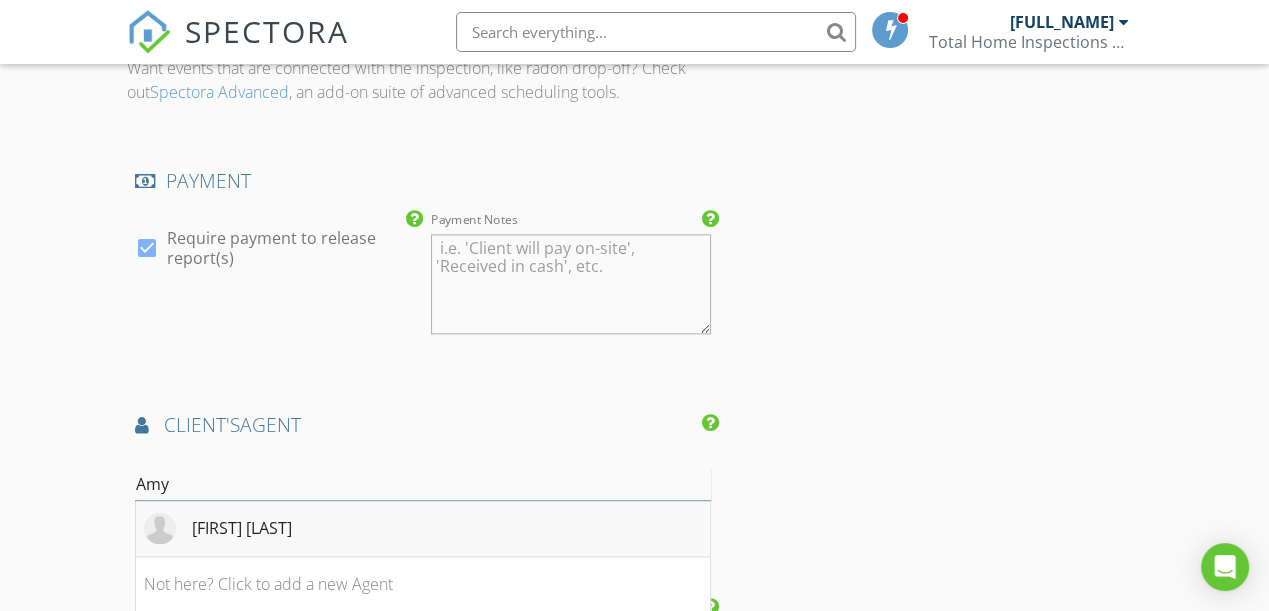 type on "Amy" 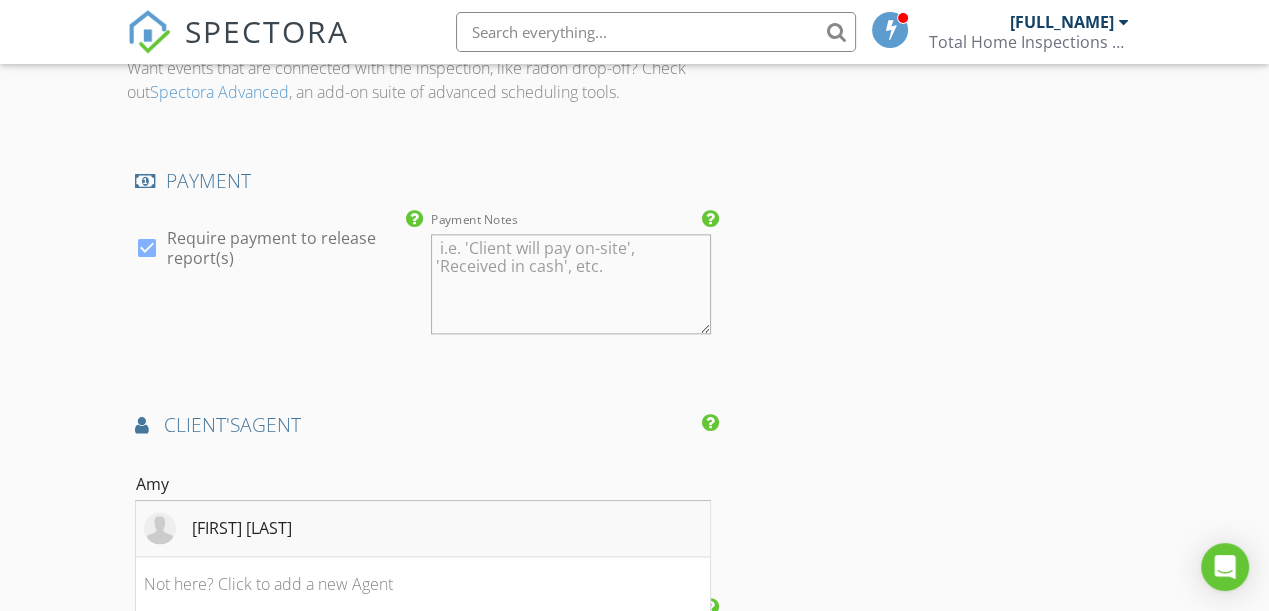 click on "Amy Richey" at bounding box center (242, 528) 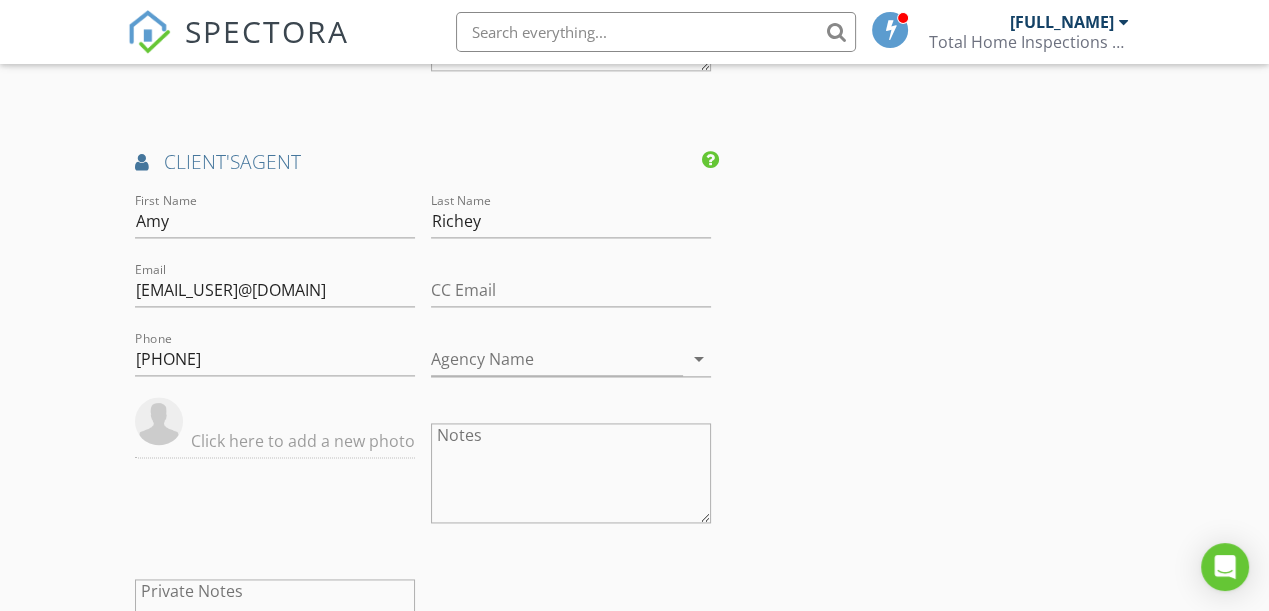 scroll, scrollTop: 2454, scrollLeft: 0, axis: vertical 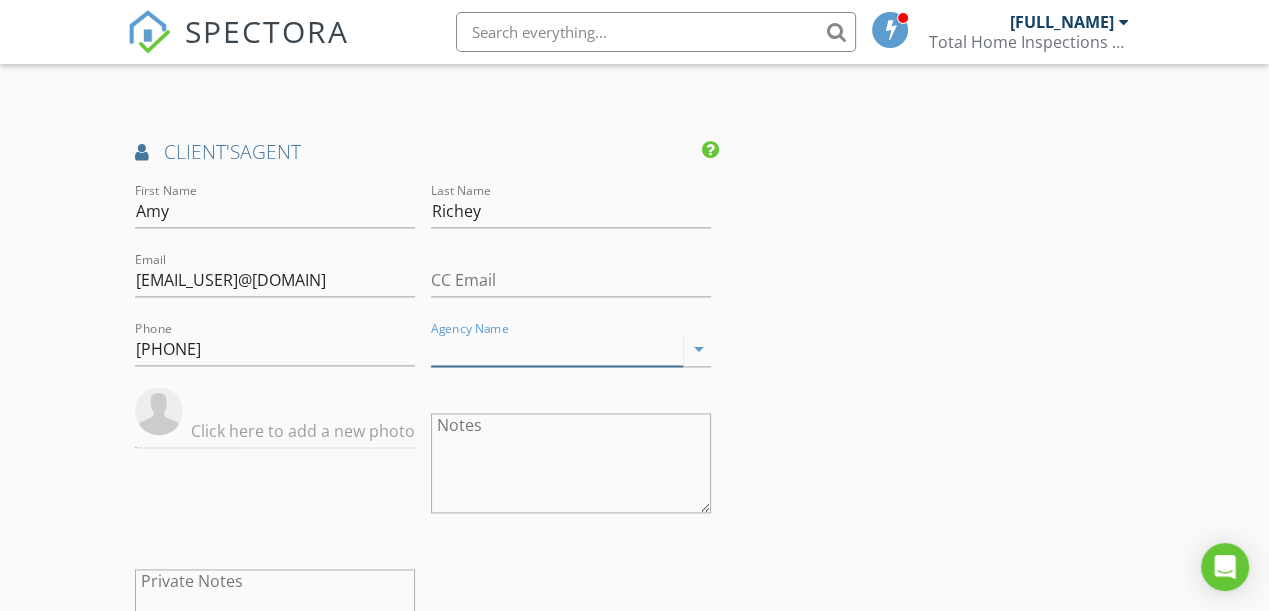 click on "Agency Name" at bounding box center [557, 349] 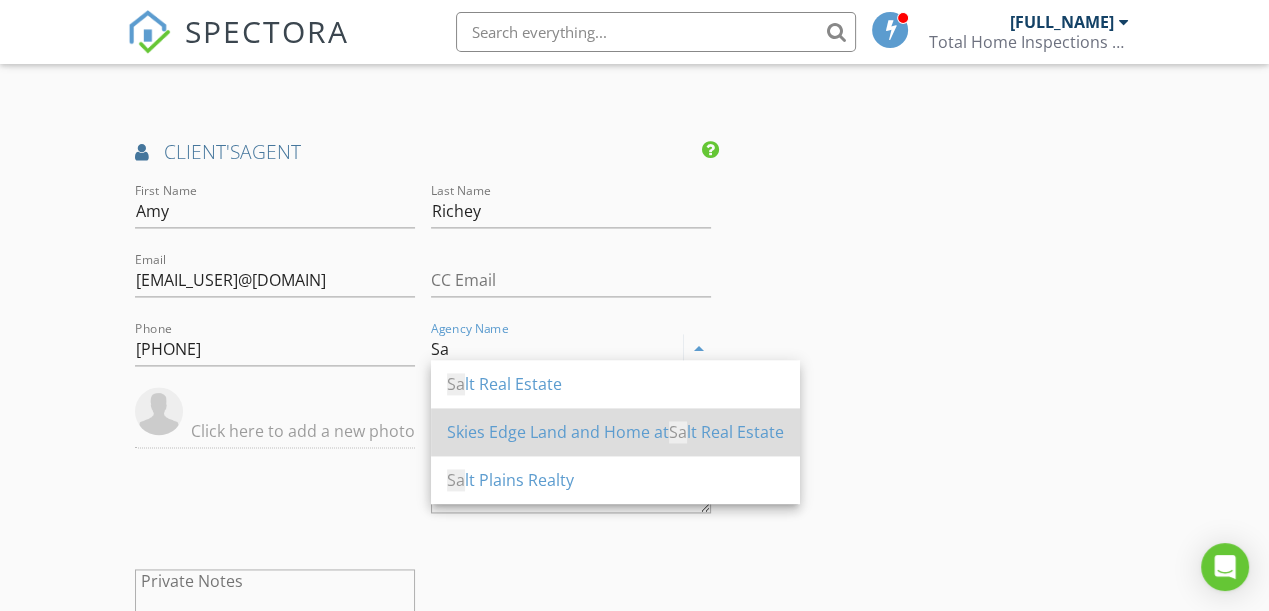 click on "Skies Edge Land and Home at  Sa lt Real Estate" at bounding box center (615, 432) 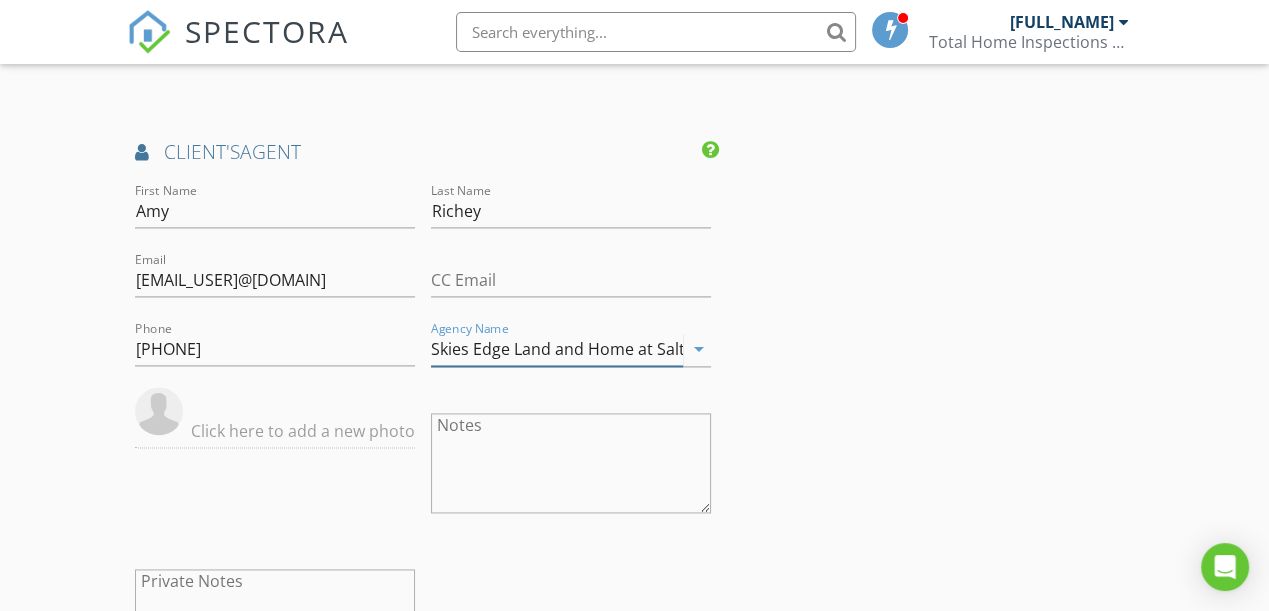 type on "Skies Edge Land and Home at Salt Real Estate" 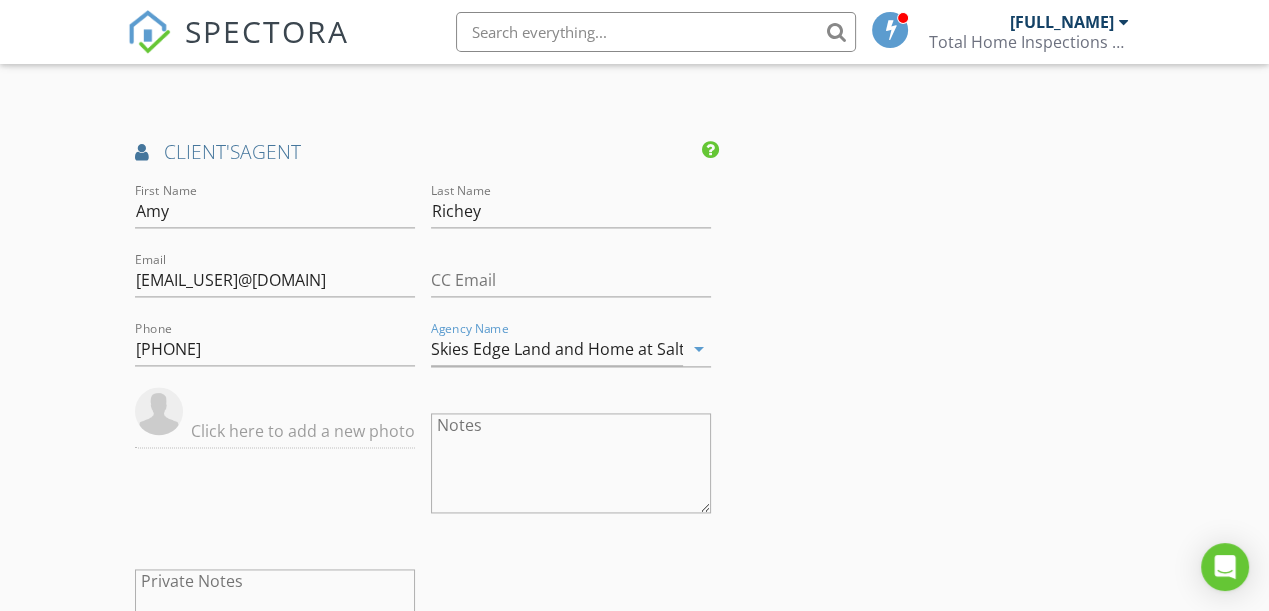 click on "INSPECTOR(S)
check_box   Shannon Tice   PRIMARY   Shannon Tice arrow_drop_down   check_box Shannon Tice specifically requested
Date/Time
08/06/2025 10:00 AM
Location
Address Search       Address 1341 Alvera Ln   Unit   City Wynnewood   State OK   Zip 73098   County Garvin     Square Feet 1771   Year Built 2018   Foundation arrow_drop_down     Shannon Tice     23.1 miles     (42 minutes)
client
check_box Enable Client CC email for this inspection   Client Search     check_box_outline_blank Client is a Company/Organization     First Name Tawni   Last Name Huggans   Email tawni.vickers@yahoo.com   CC Email   Phone 918-845-7219           Notes   Private Notes
ADD ADDITIONAL client
SERVICES
check_box   Residential Inspection   check_box_outline_blank   2nd Story     Trip Charge" at bounding box center [634, -298] 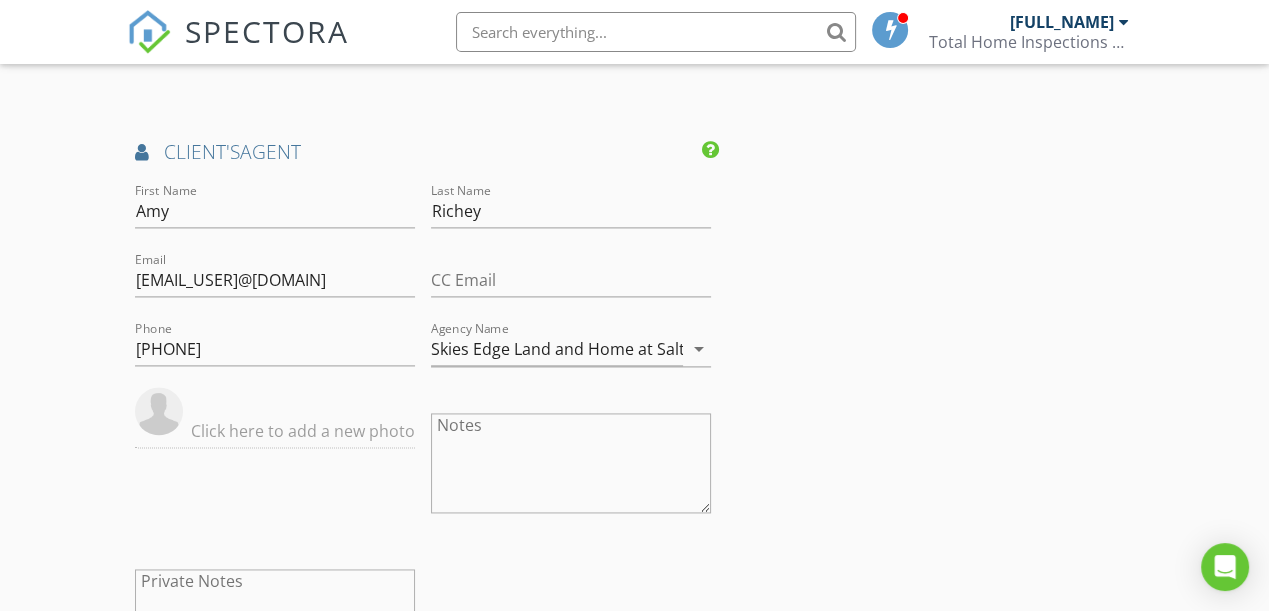 click at bounding box center [159, 411] 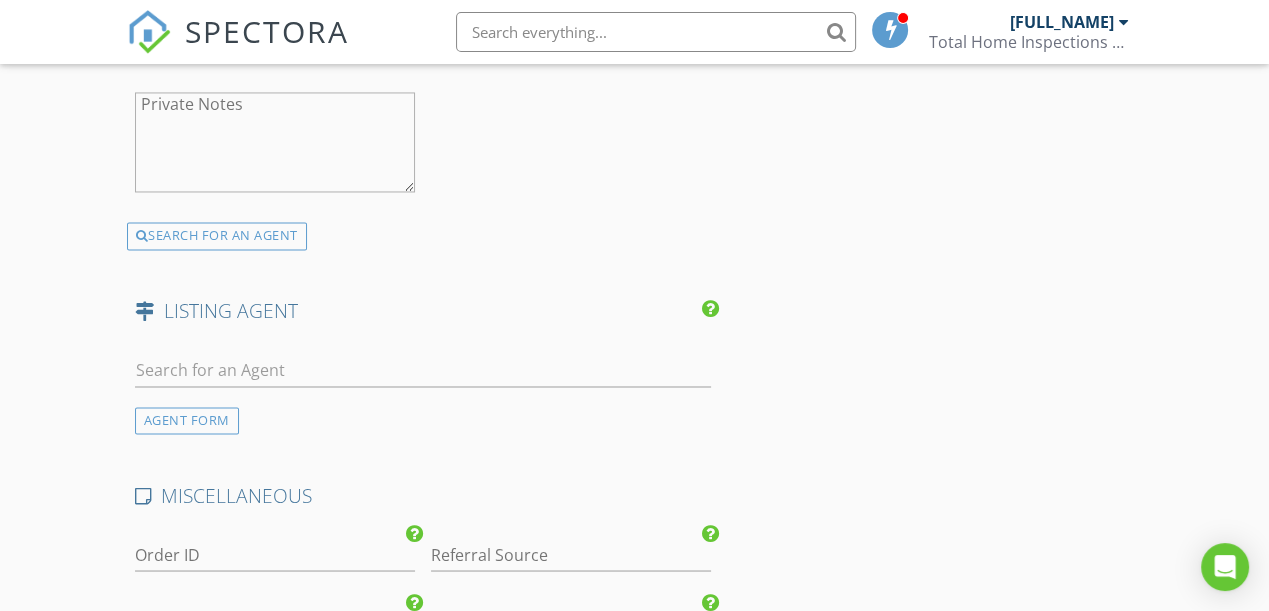 scroll, scrollTop: 3000, scrollLeft: 0, axis: vertical 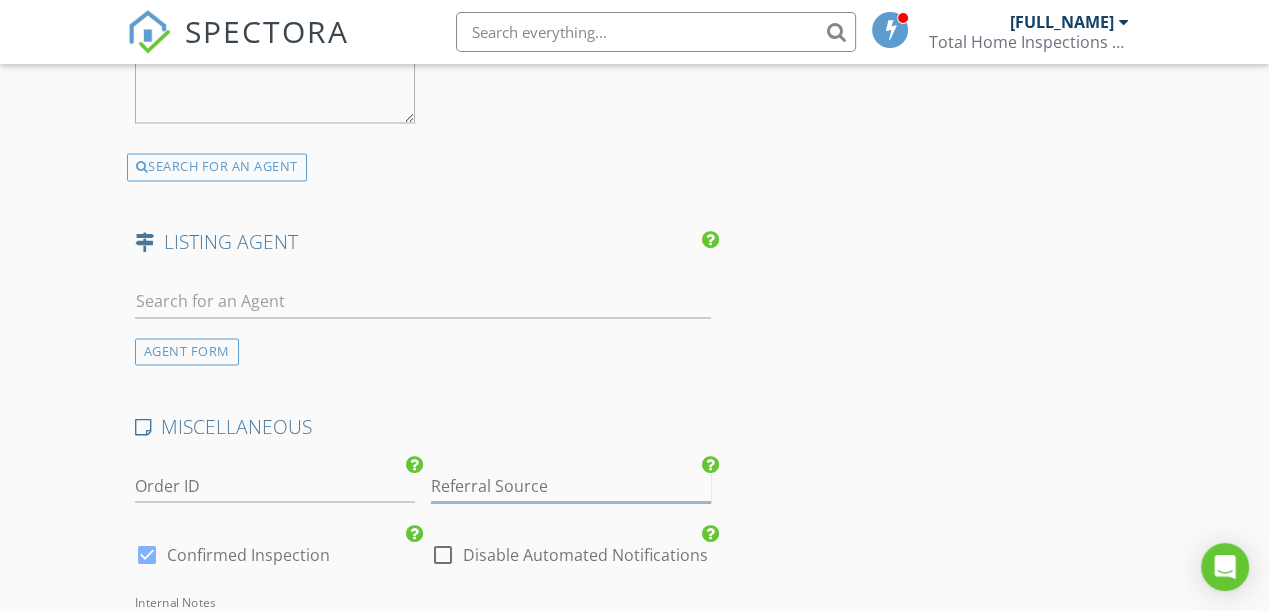 click at bounding box center [571, 485] 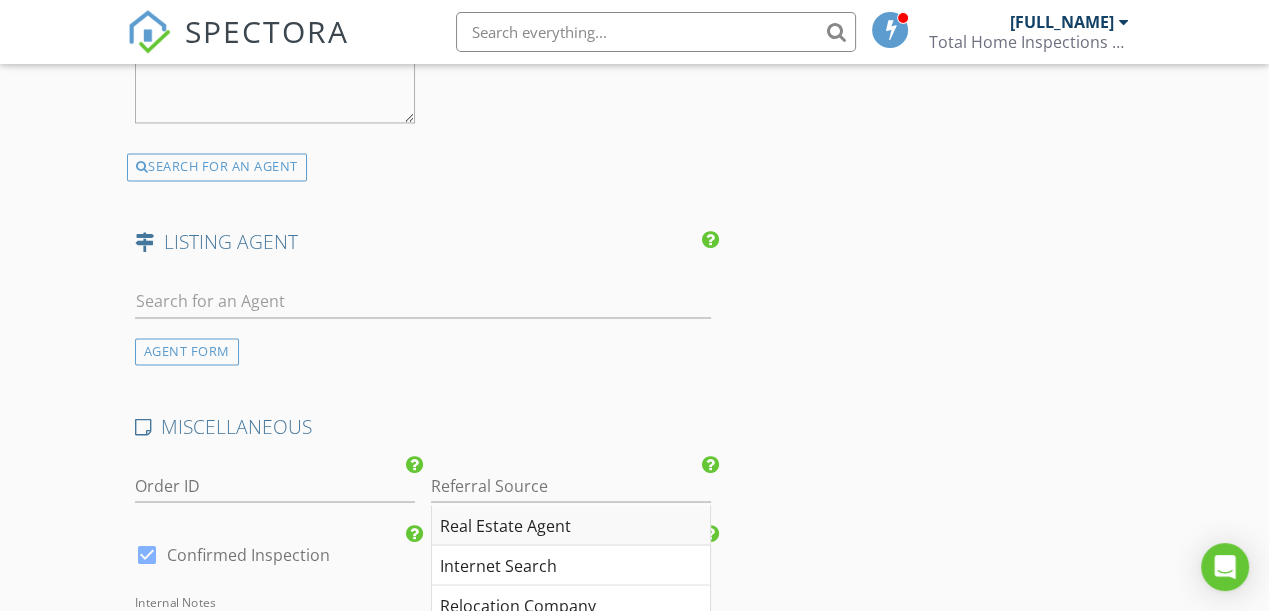 click on "Real Estate Agent" at bounding box center [571, 525] 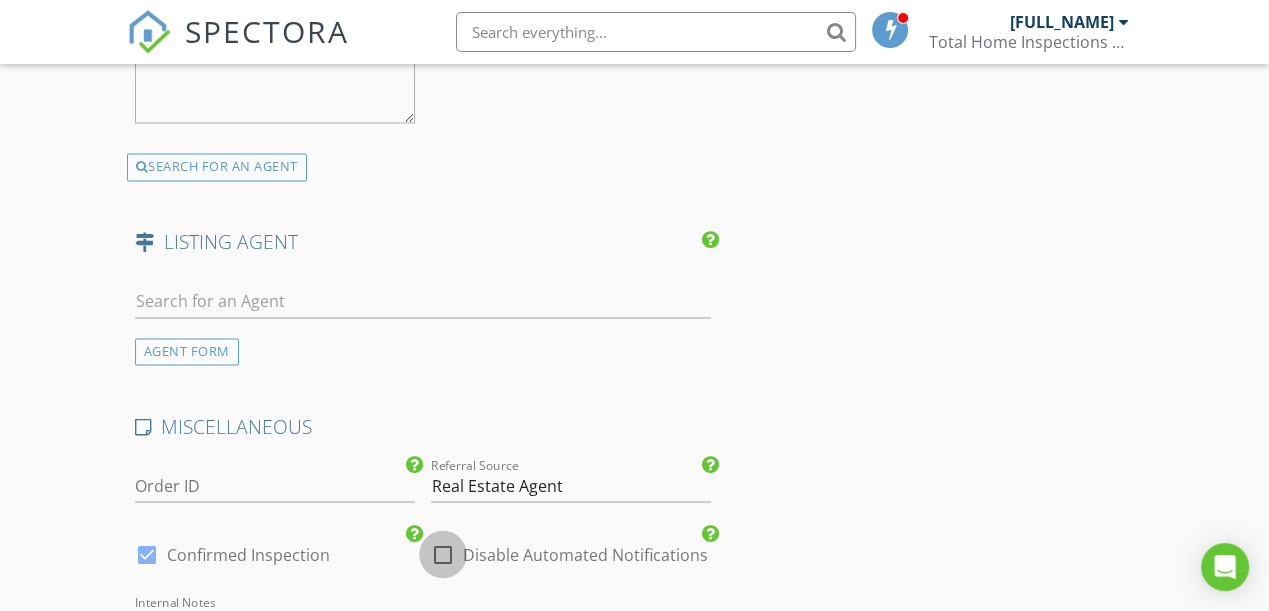 click at bounding box center (443, 554) 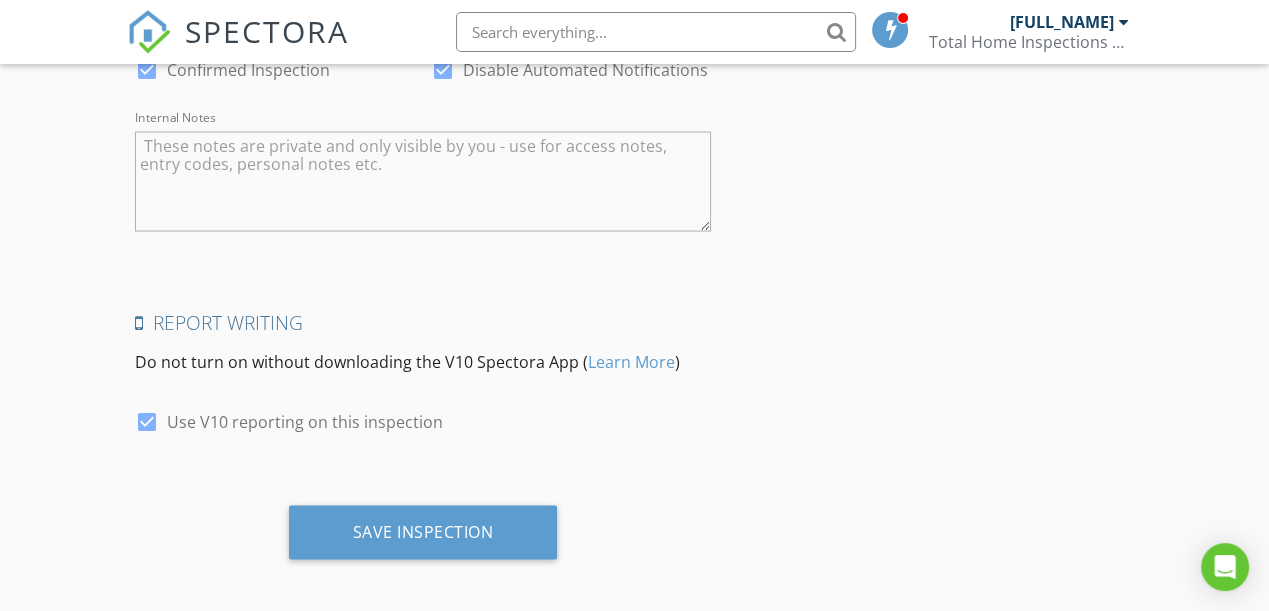 scroll, scrollTop: 3485, scrollLeft: 0, axis: vertical 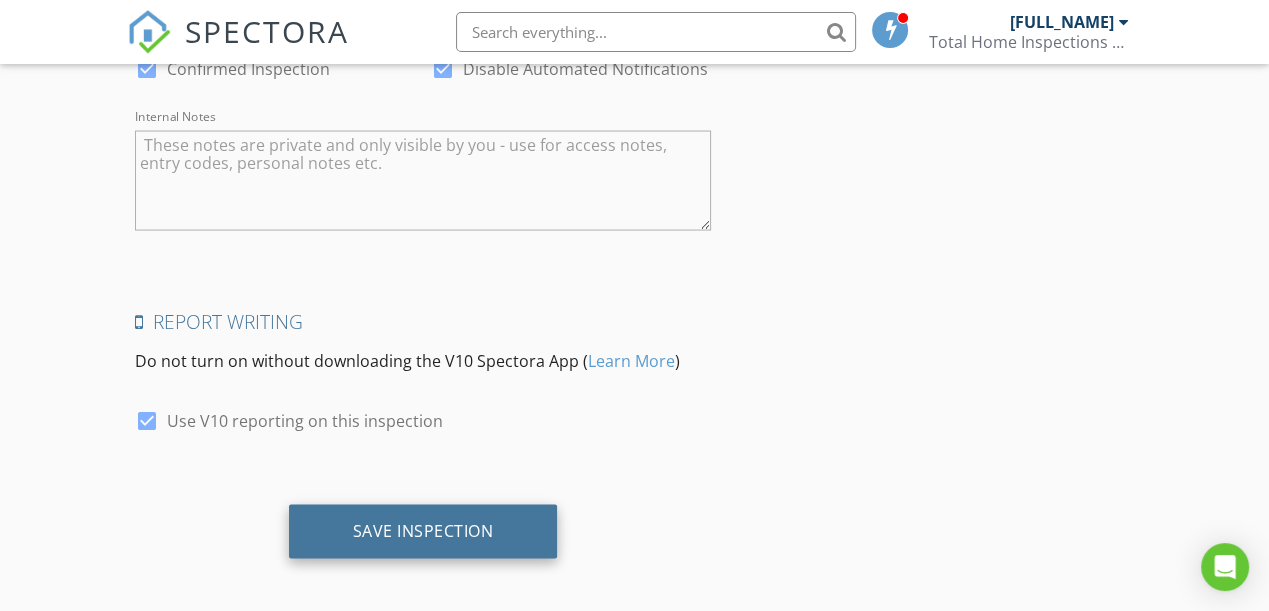 click on "Save Inspection" at bounding box center [423, 531] 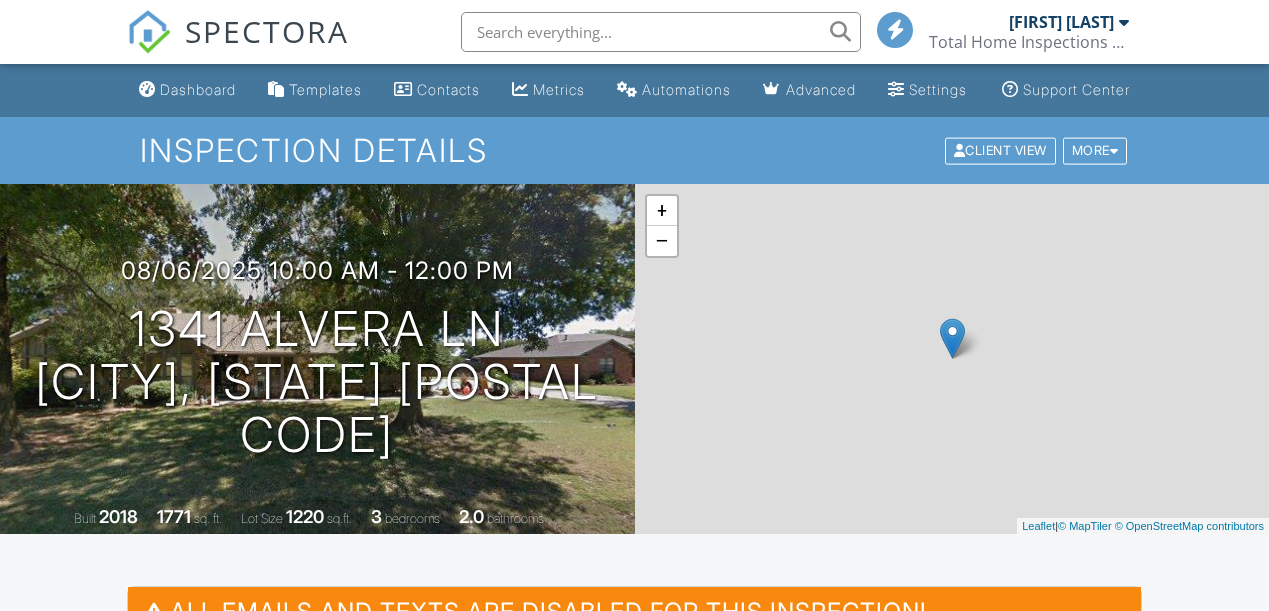 scroll, scrollTop: 0, scrollLeft: 0, axis: both 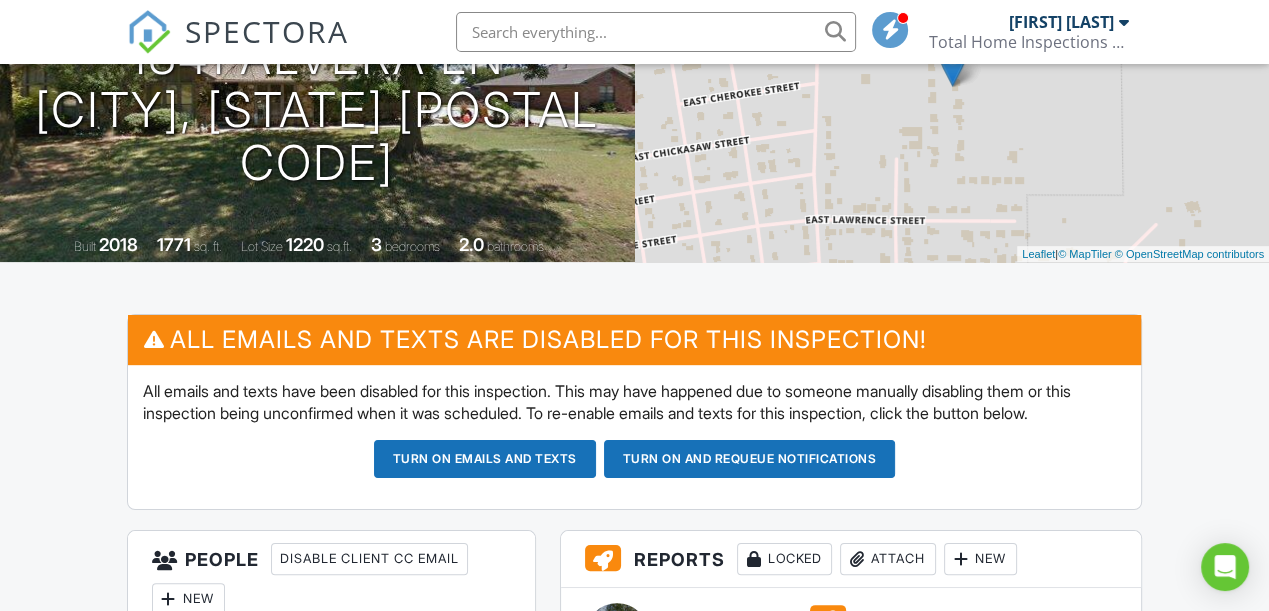 click on "SPECTORA" at bounding box center (267, 31) 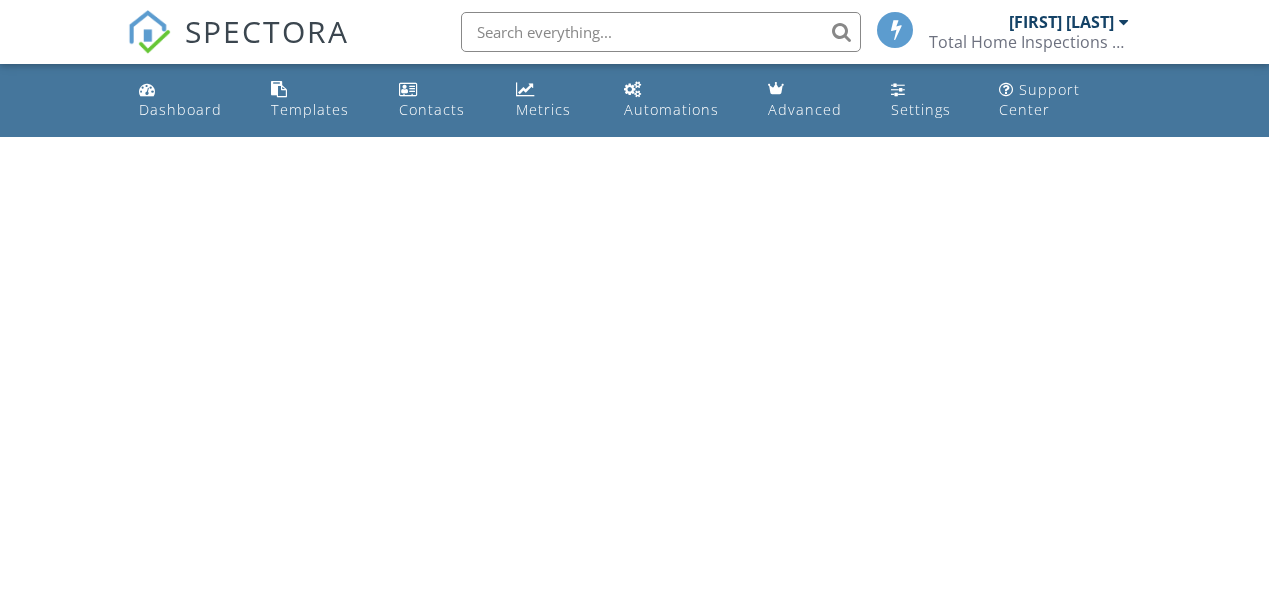 scroll, scrollTop: 0, scrollLeft: 0, axis: both 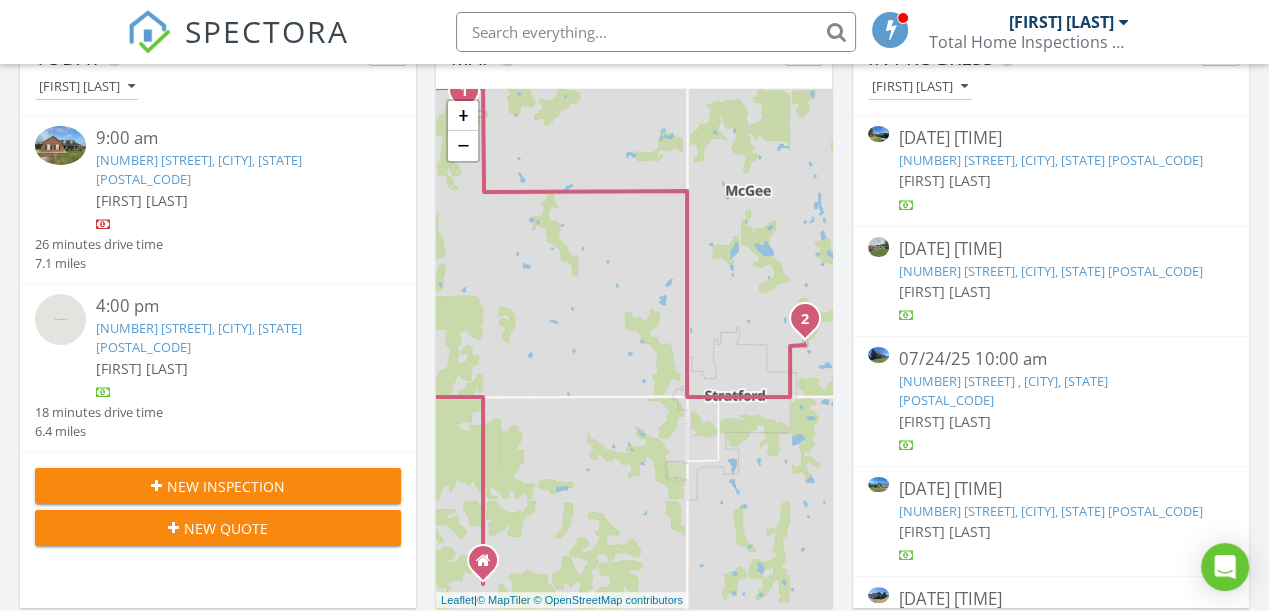 click on "[NUMBER] [STREET], [CITY], [STATE] [POSTAL_CODE]" at bounding box center [199, 169] 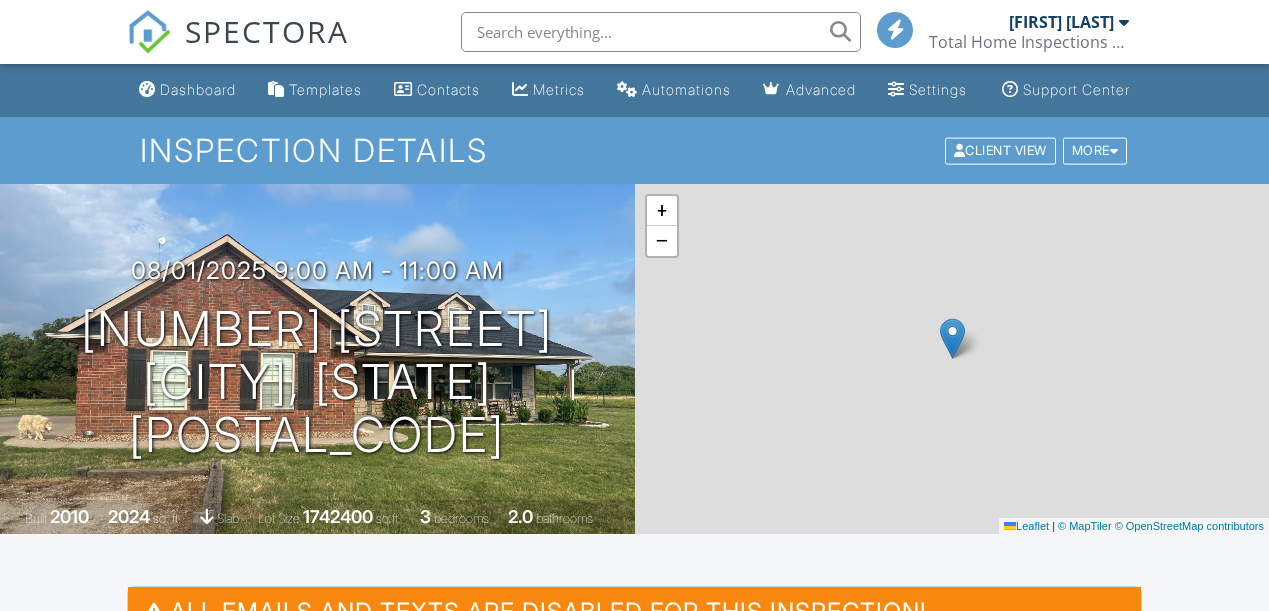 scroll, scrollTop: 0, scrollLeft: 0, axis: both 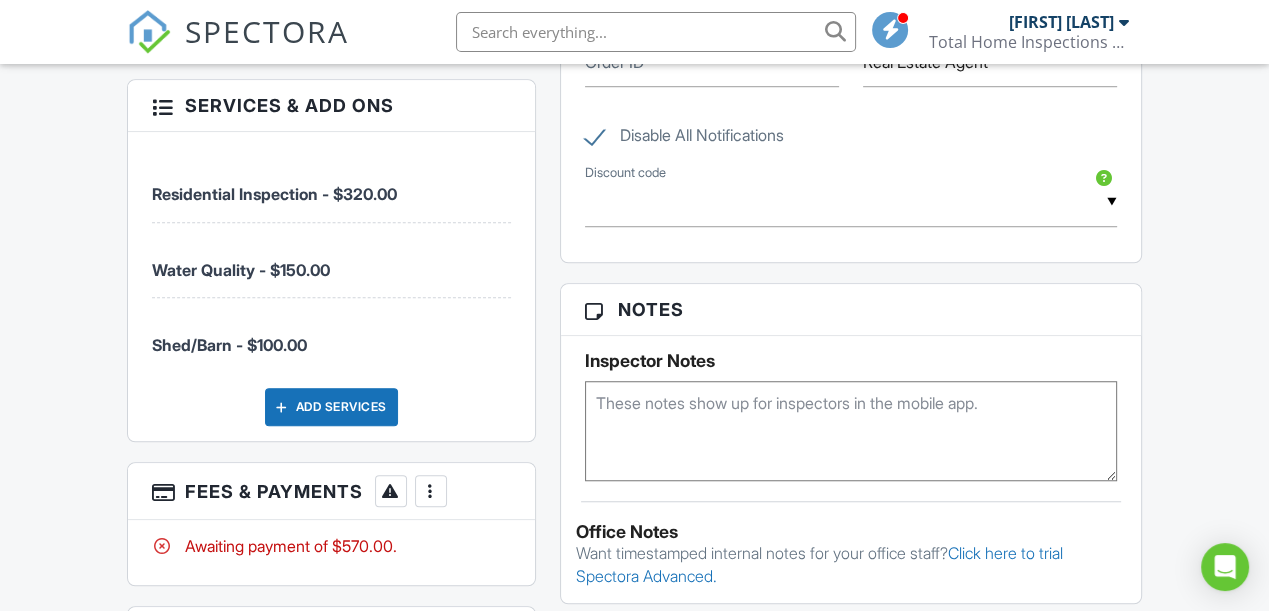 click at bounding box center (431, 491) 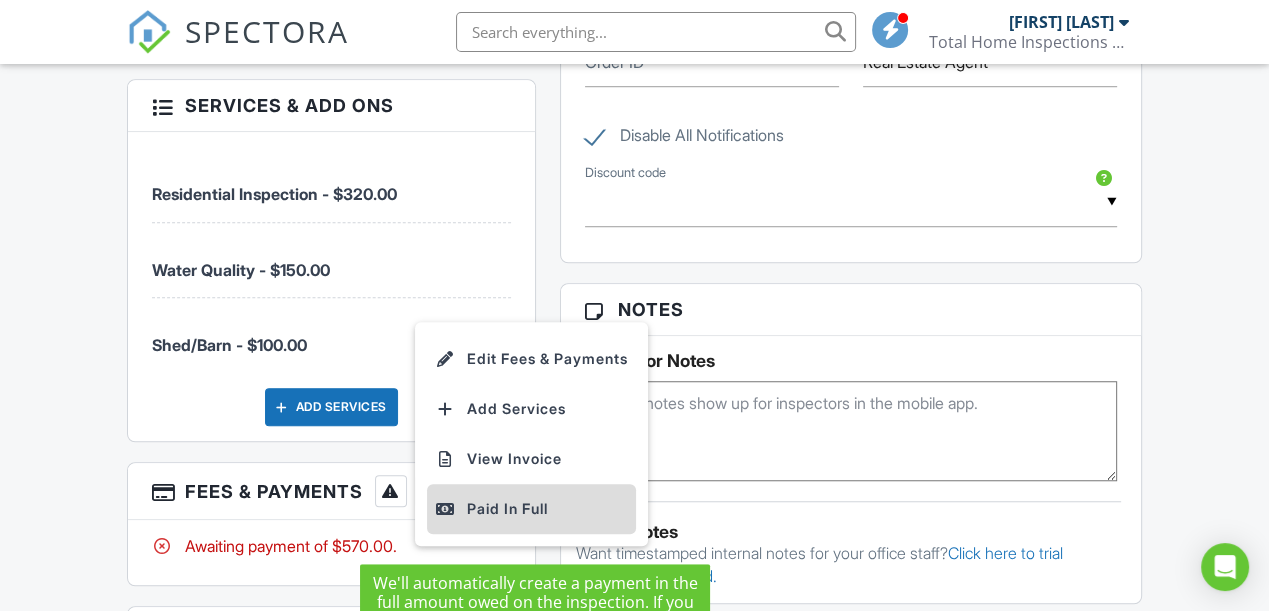 click on "Paid In Full" at bounding box center (531, 509) 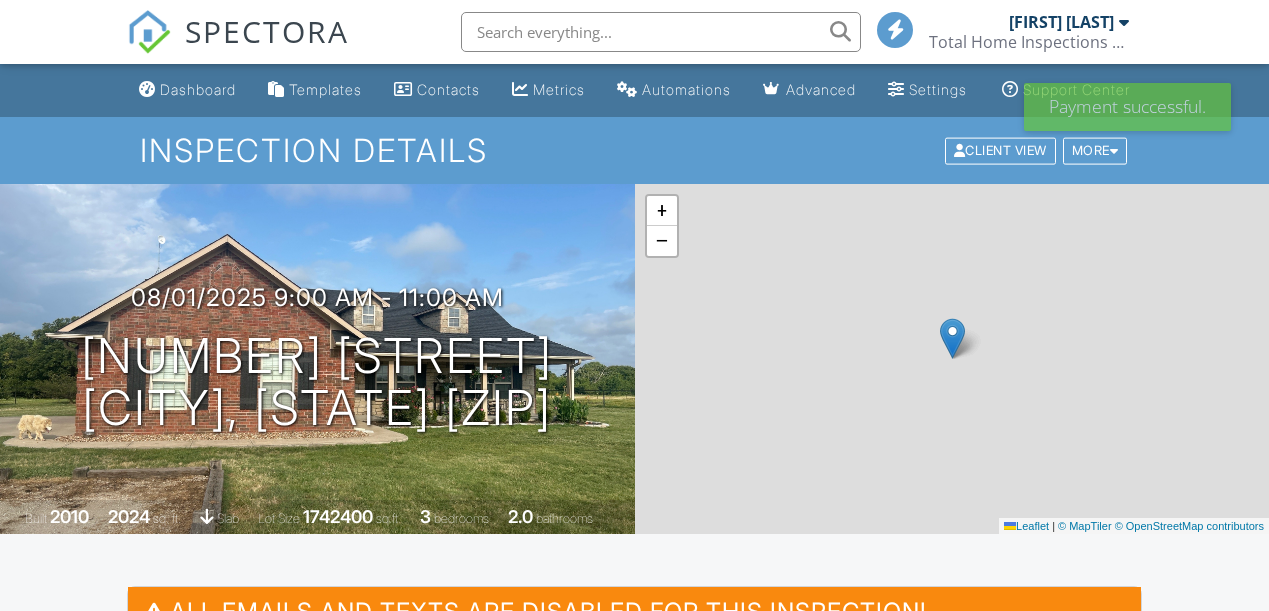 scroll, scrollTop: 0, scrollLeft: 0, axis: both 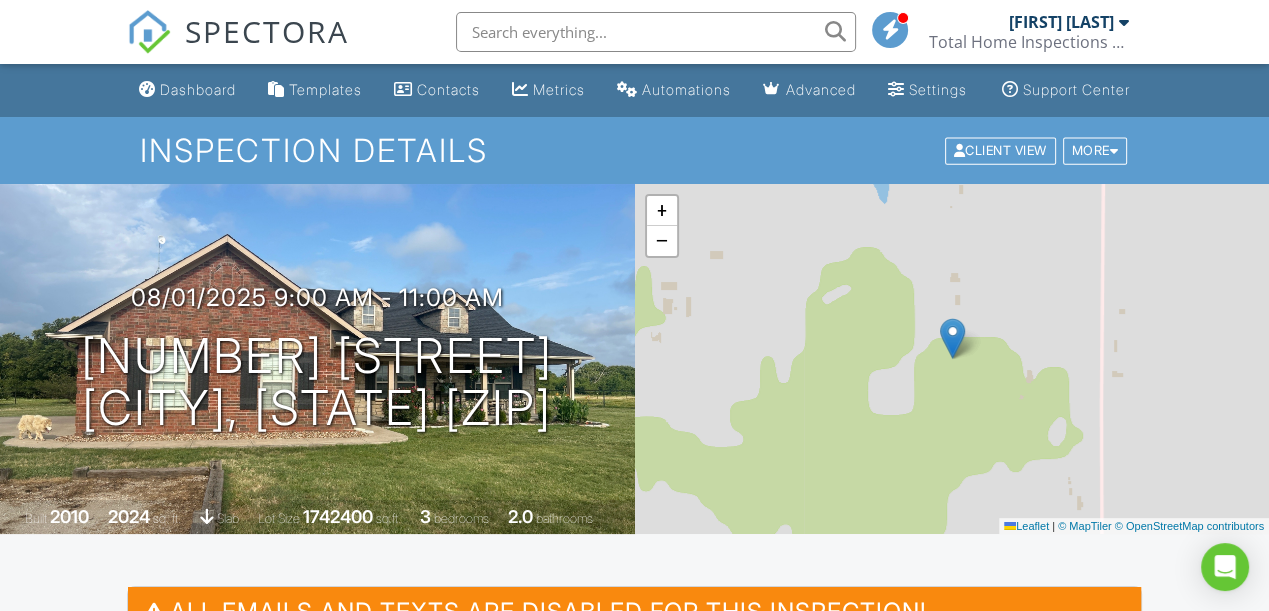 click on "[NUMBER] [STREET]
[CITY], [STATE] [ZIP]
Built
2010
2024
sq. ft.
slab
Lot Size
1742400
sq.ft.
3
bedrooms
2.0
bathrooms" at bounding box center (317, 359) 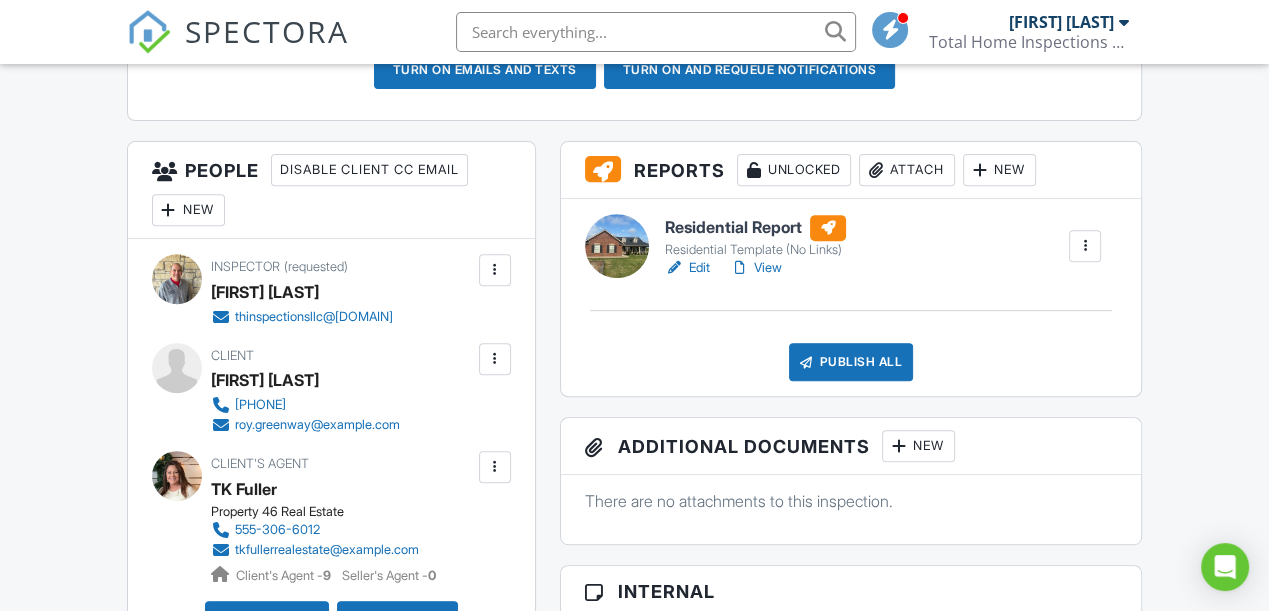 scroll, scrollTop: 727, scrollLeft: 0, axis: vertical 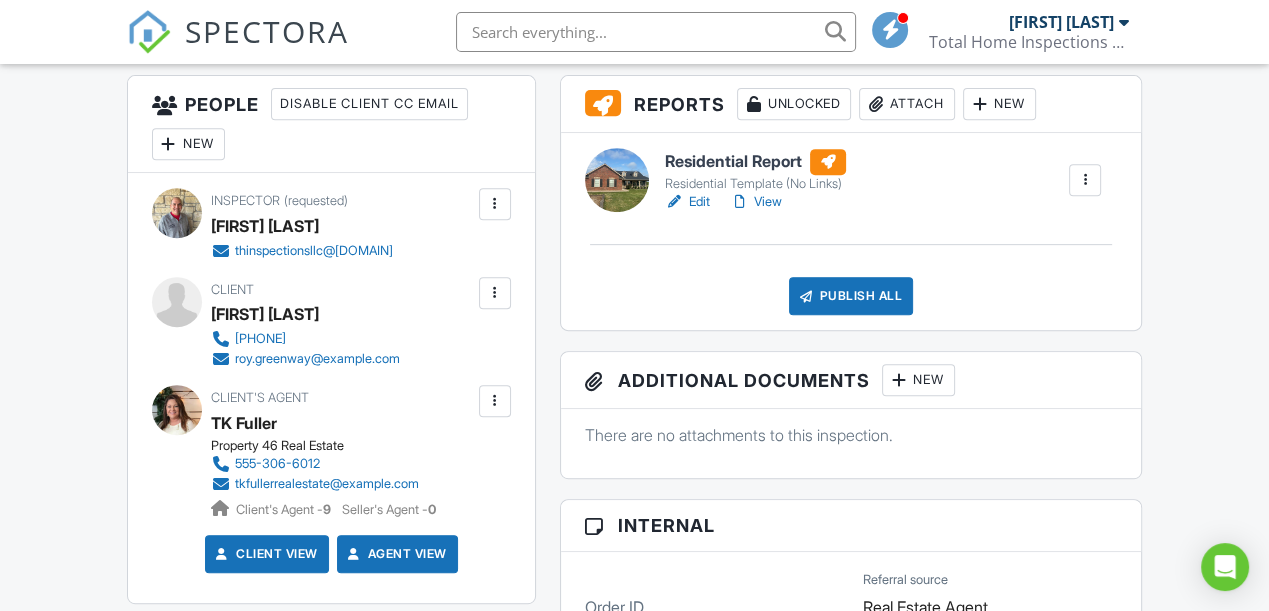 click on "View" at bounding box center [756, 202] 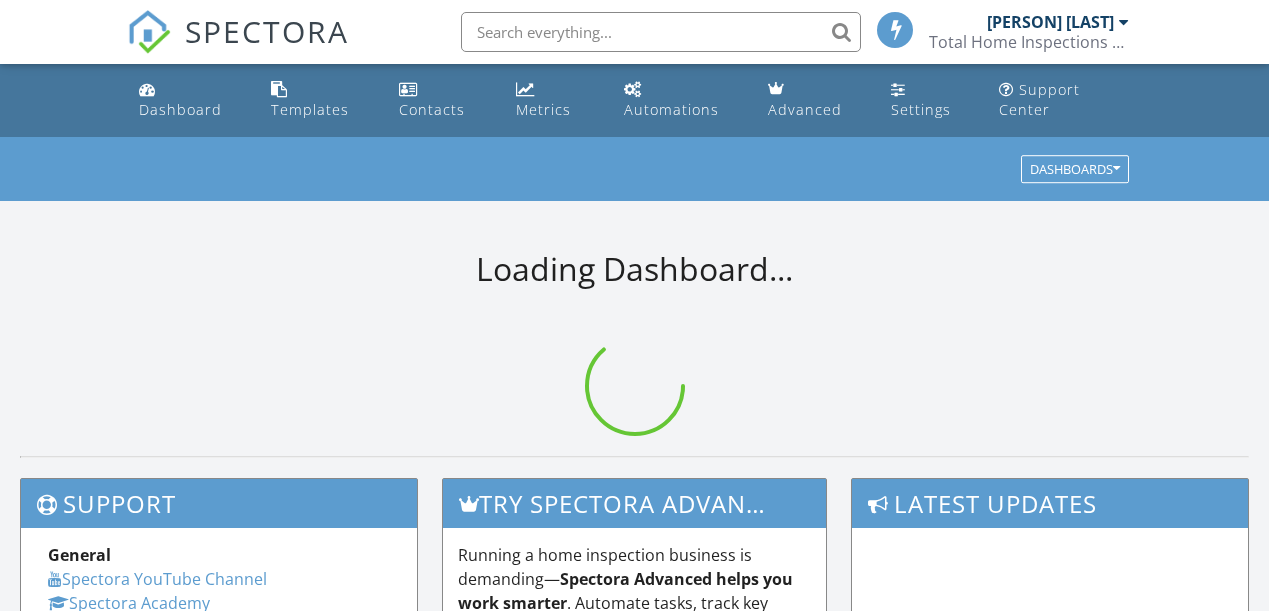 scroll, scrollTop: 0, scrollLeft: 0, axis: both 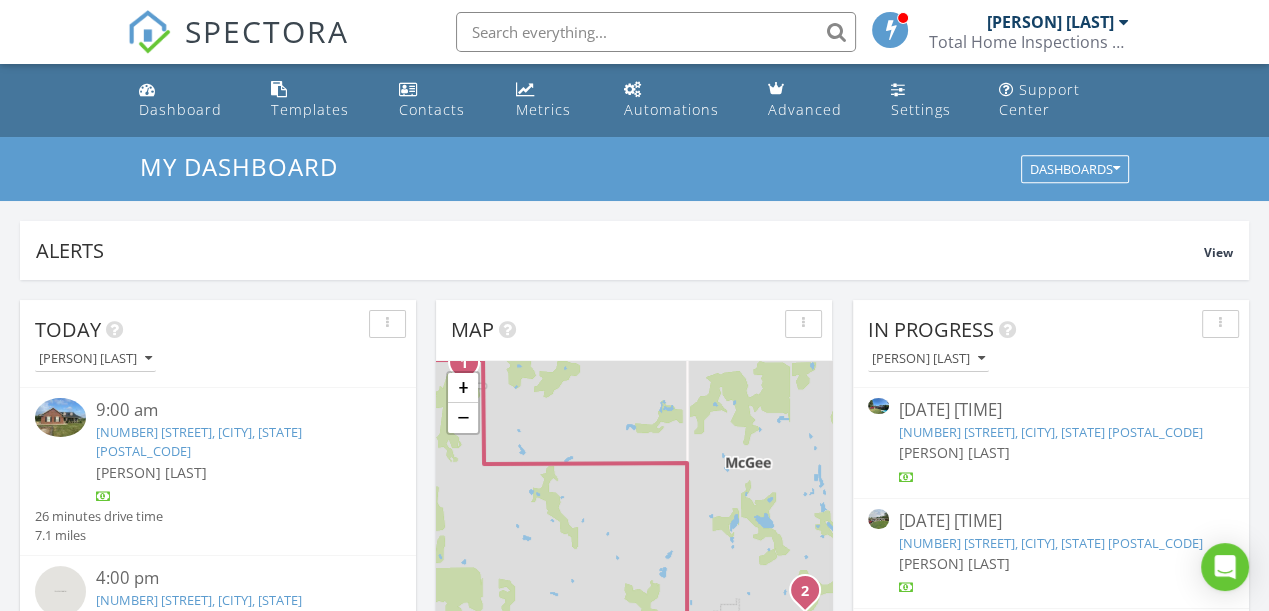click on "[NUMBER] [STREET], [CITY], [STATE] [POSTAL_CODE]" at bounding box center [199, 441] 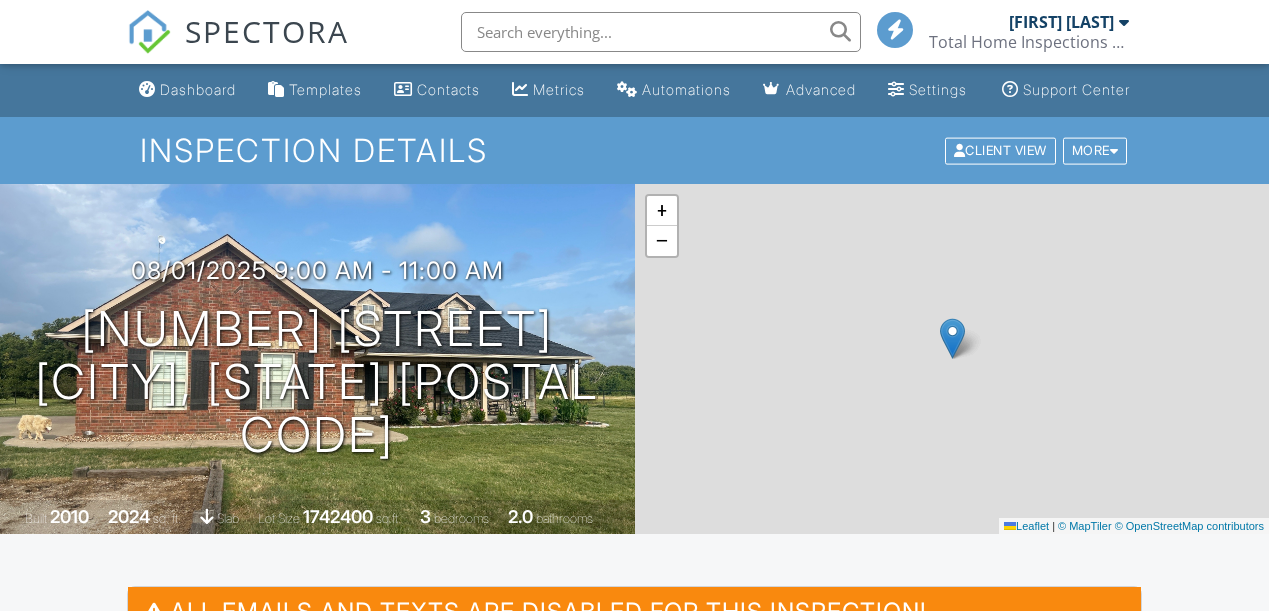 scroll, scrollTop: 0, scrollLeft: 0, axis: both 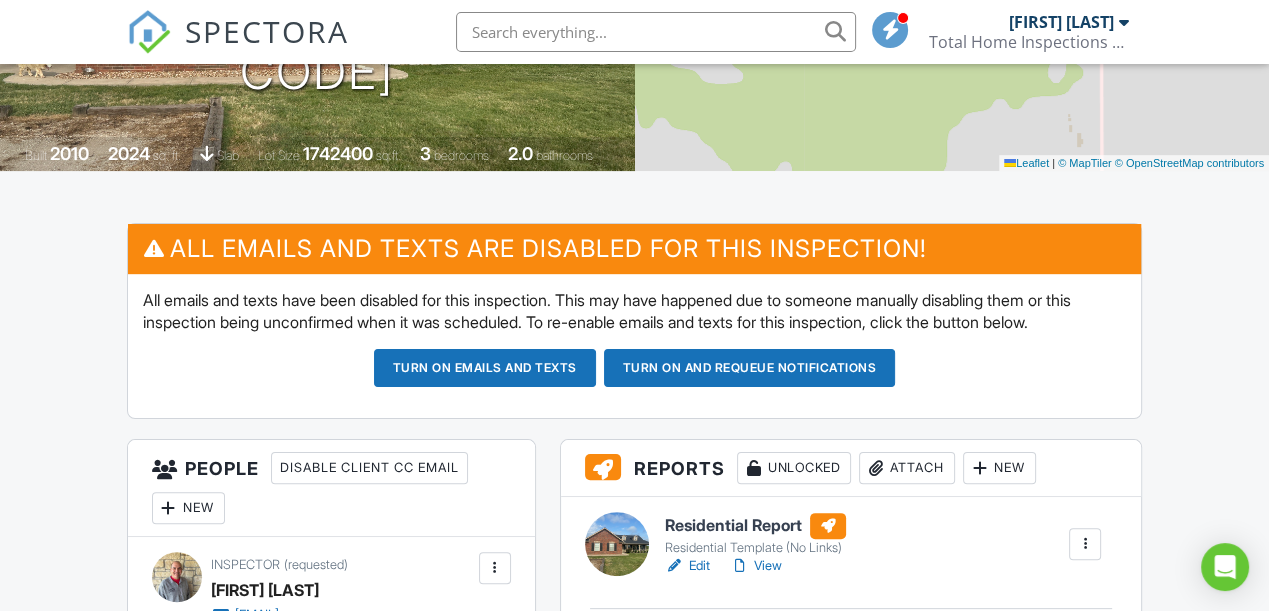 click on "View" at bounding box center (756, 566) 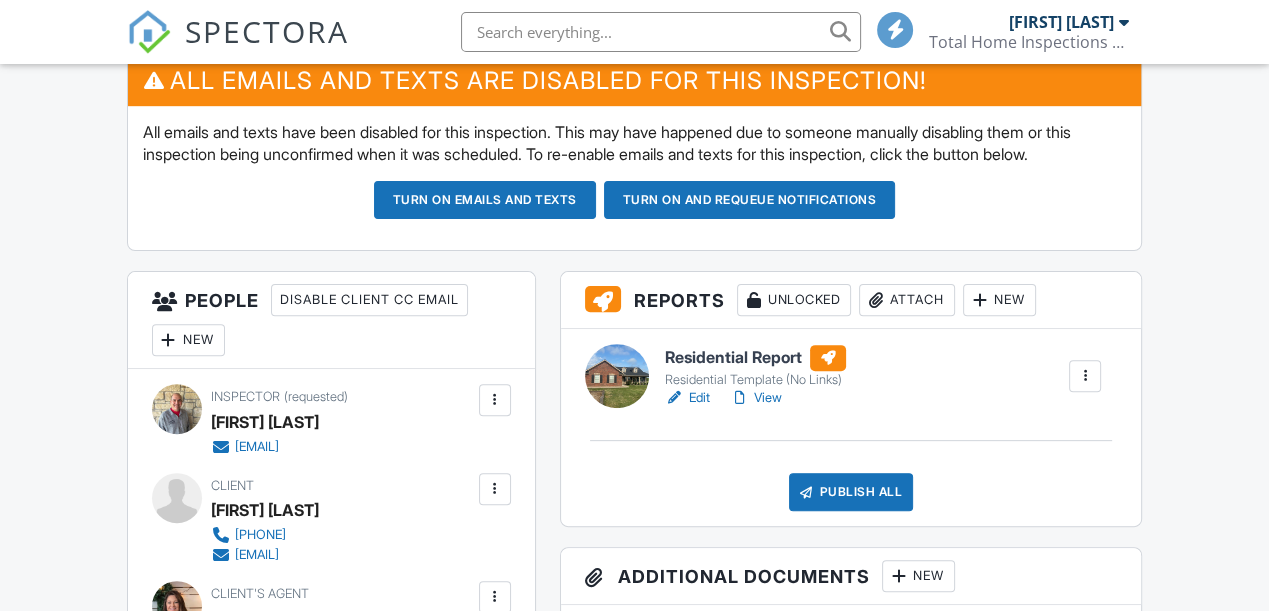 scroll, scrollTop: 563, scrollLeft: 0, axis: vertical 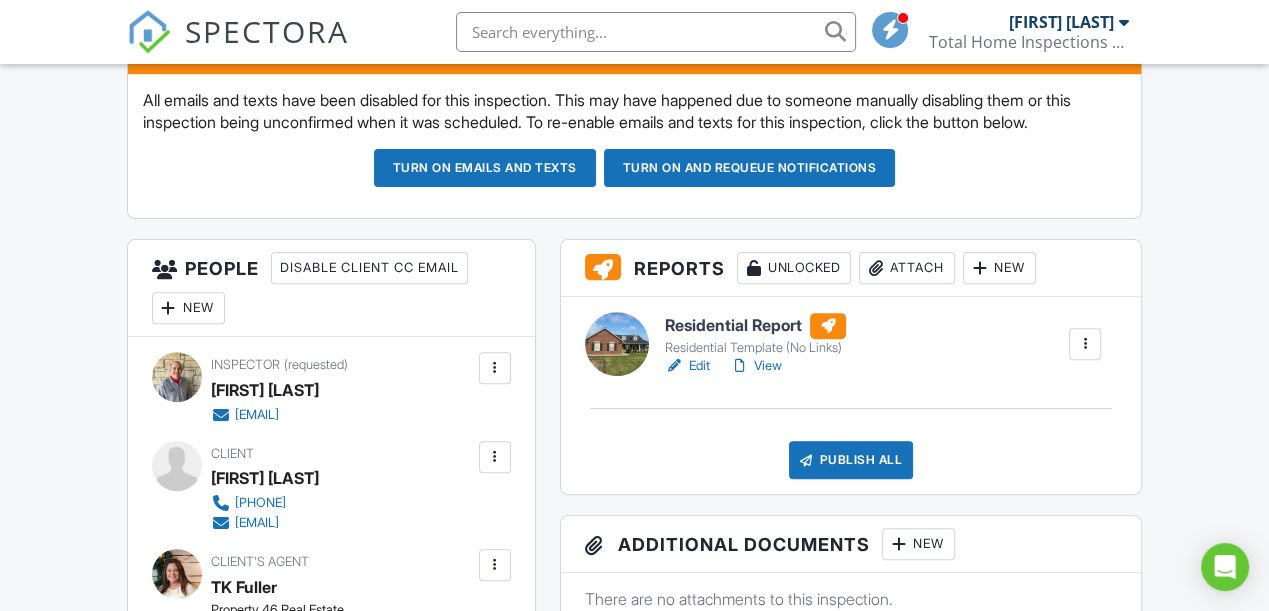drag, startPoint x: 446, startPoint y: 538, endPoint x: 229, endPoint y: 544, distance: 217.08293 